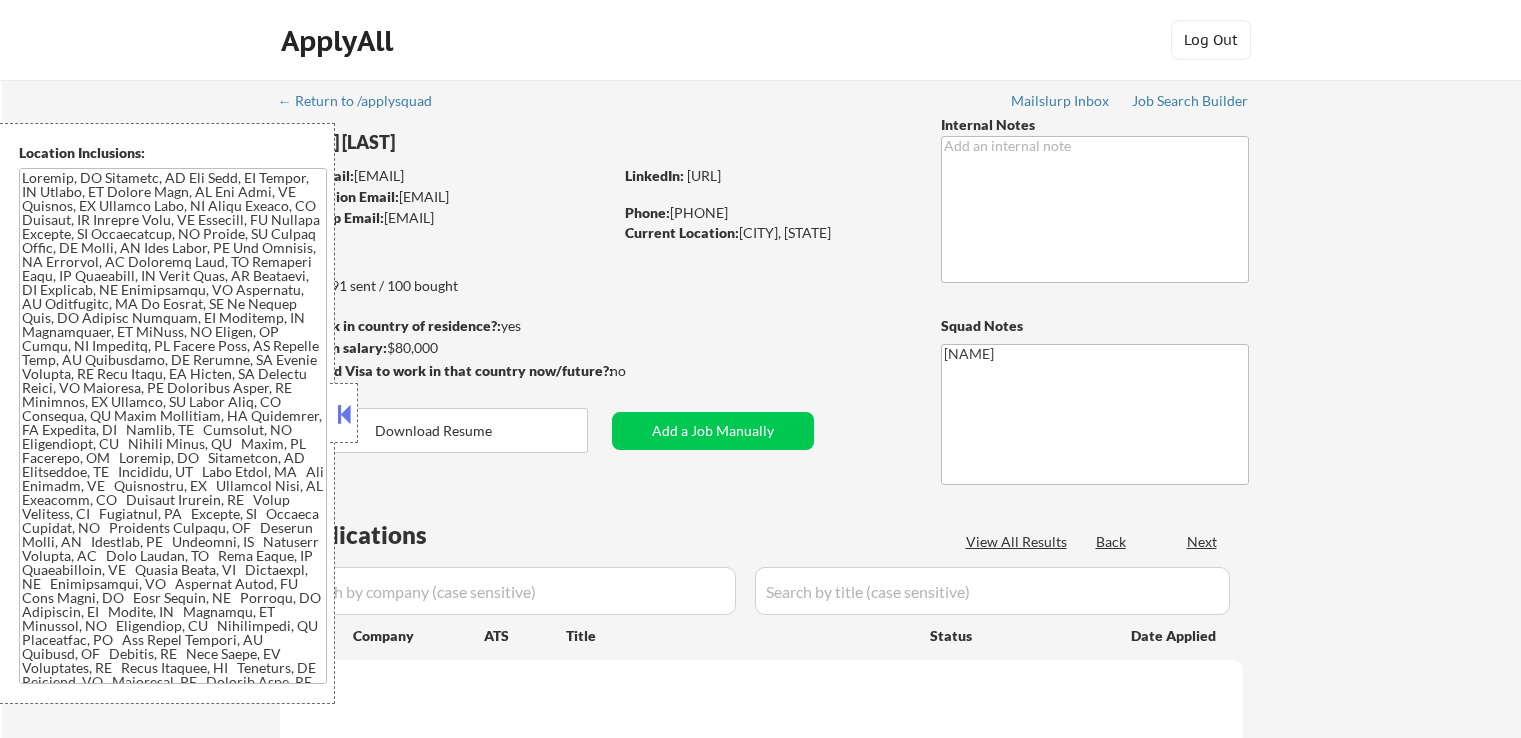 scroll, scrollTop: 0, scrollLeft: 0, axis: both 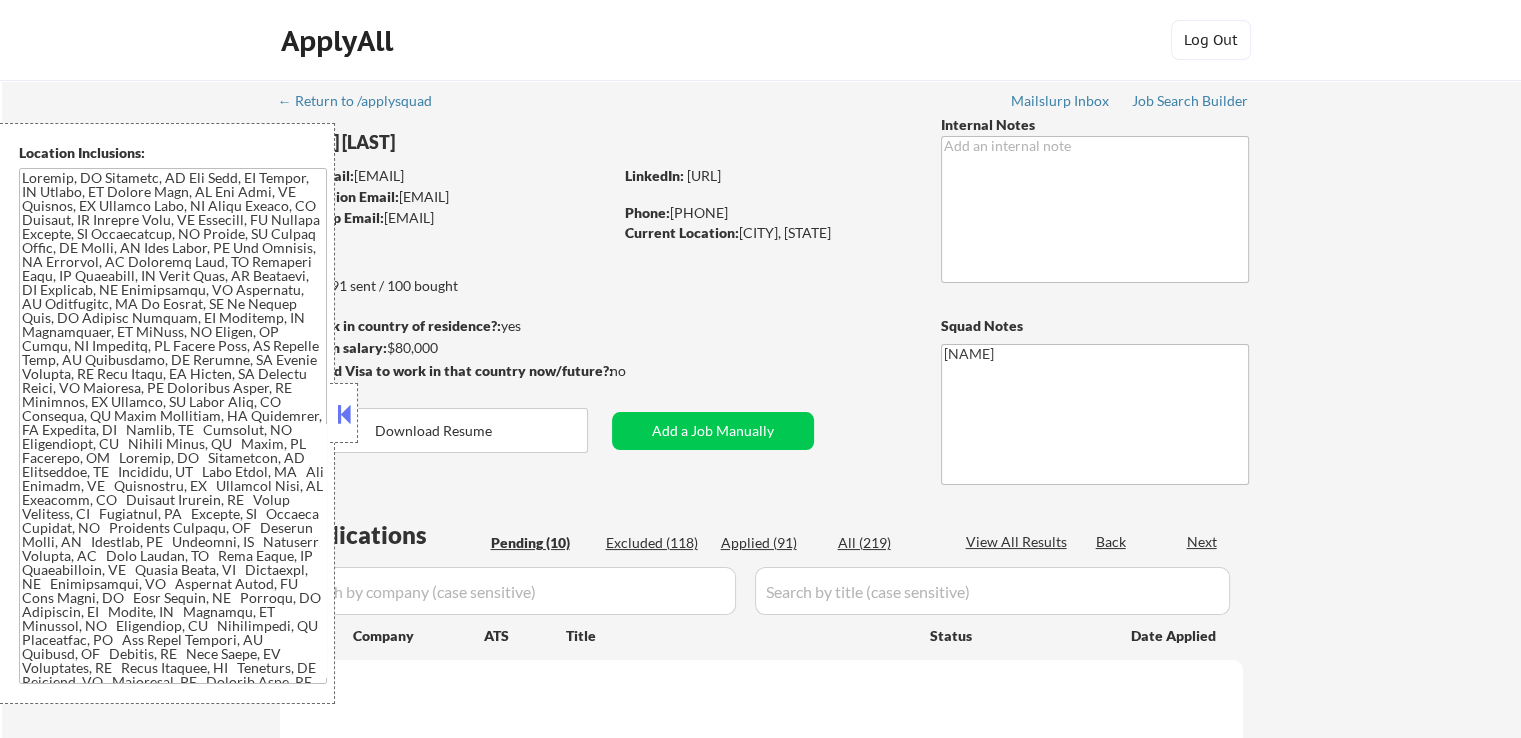 select on ""pending"" 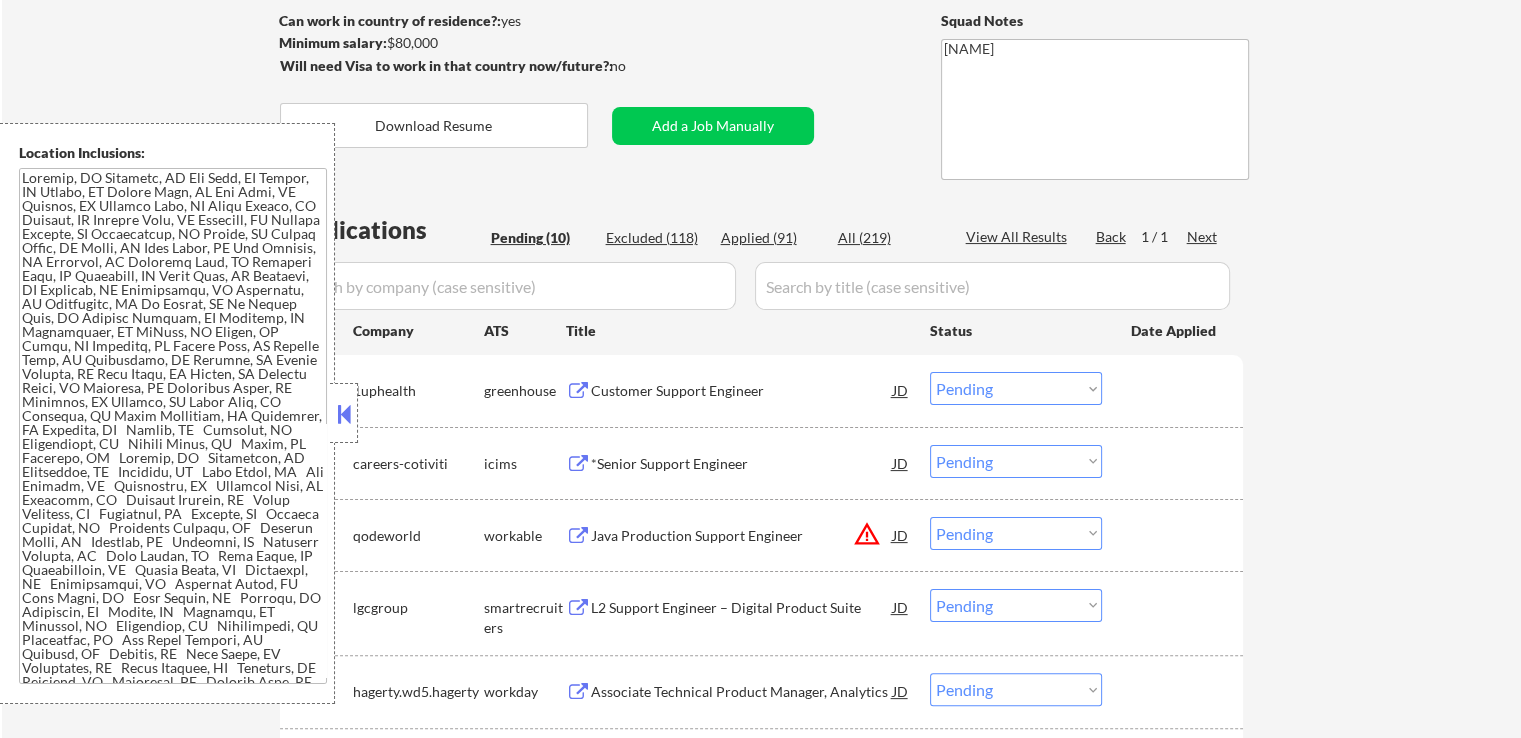 scroll, scrollTop: 500, scrollLeft: 0, axis: vertical 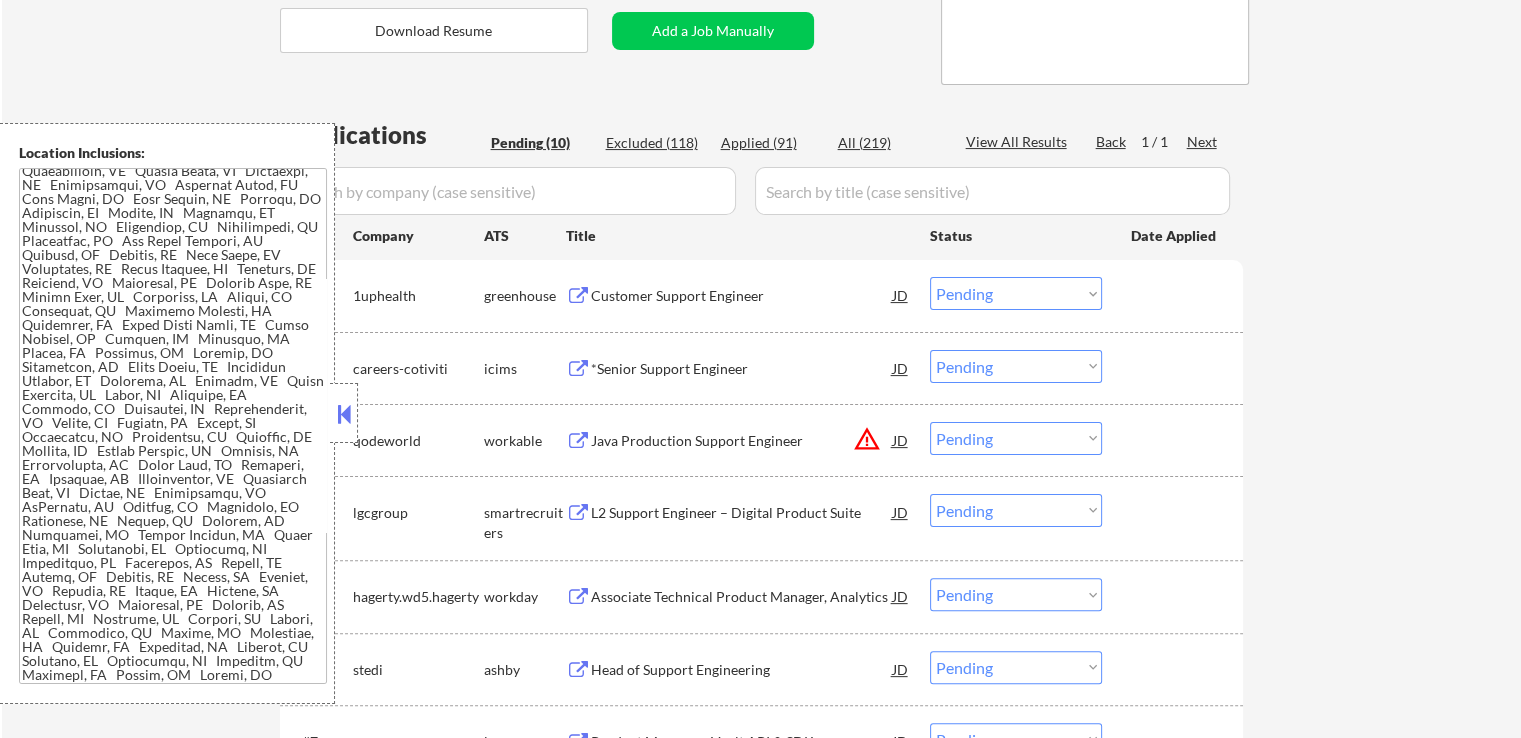 click on "Customer Support Engineer" at bounding box center [742, 296] 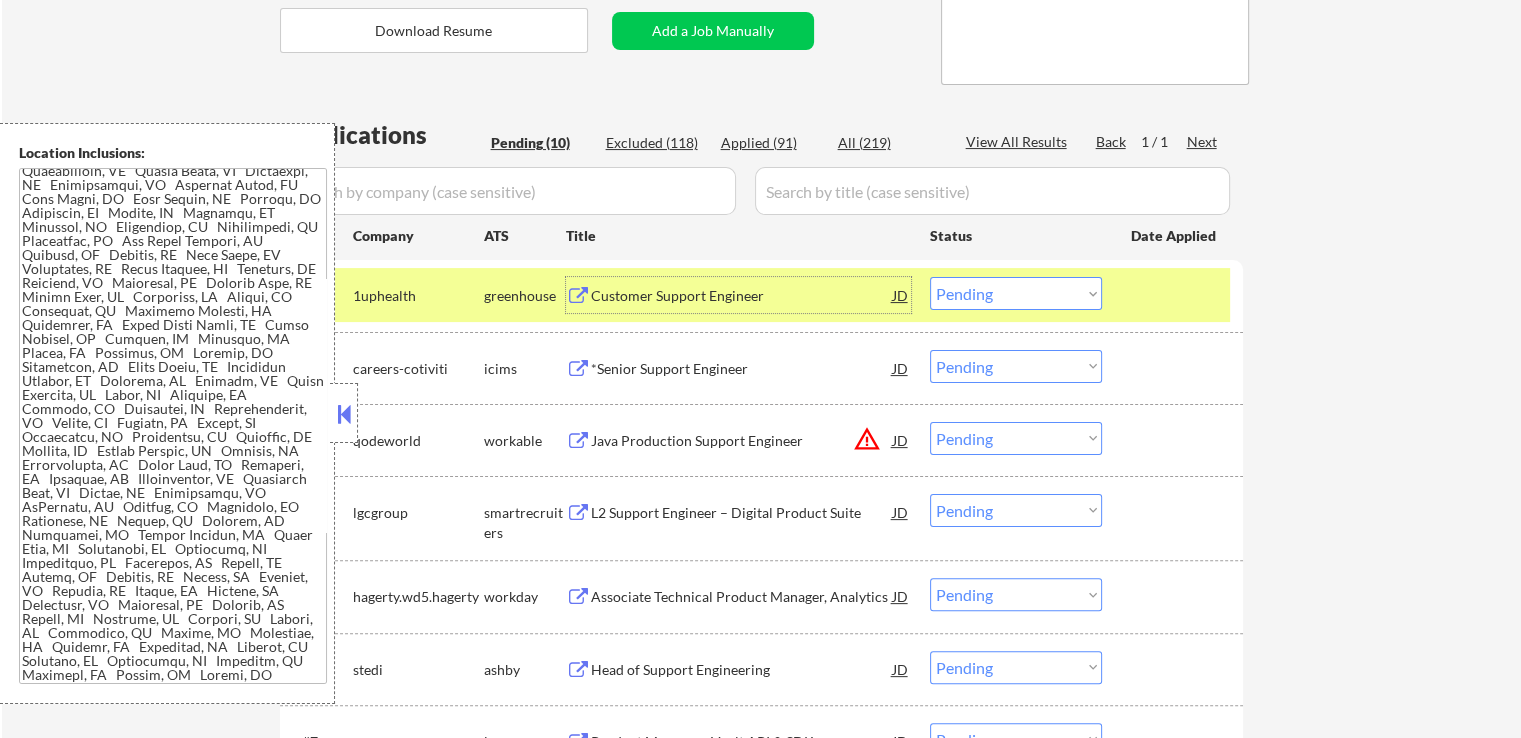 click on "*Senior Support Engineer" at bounding box center (742, 369) 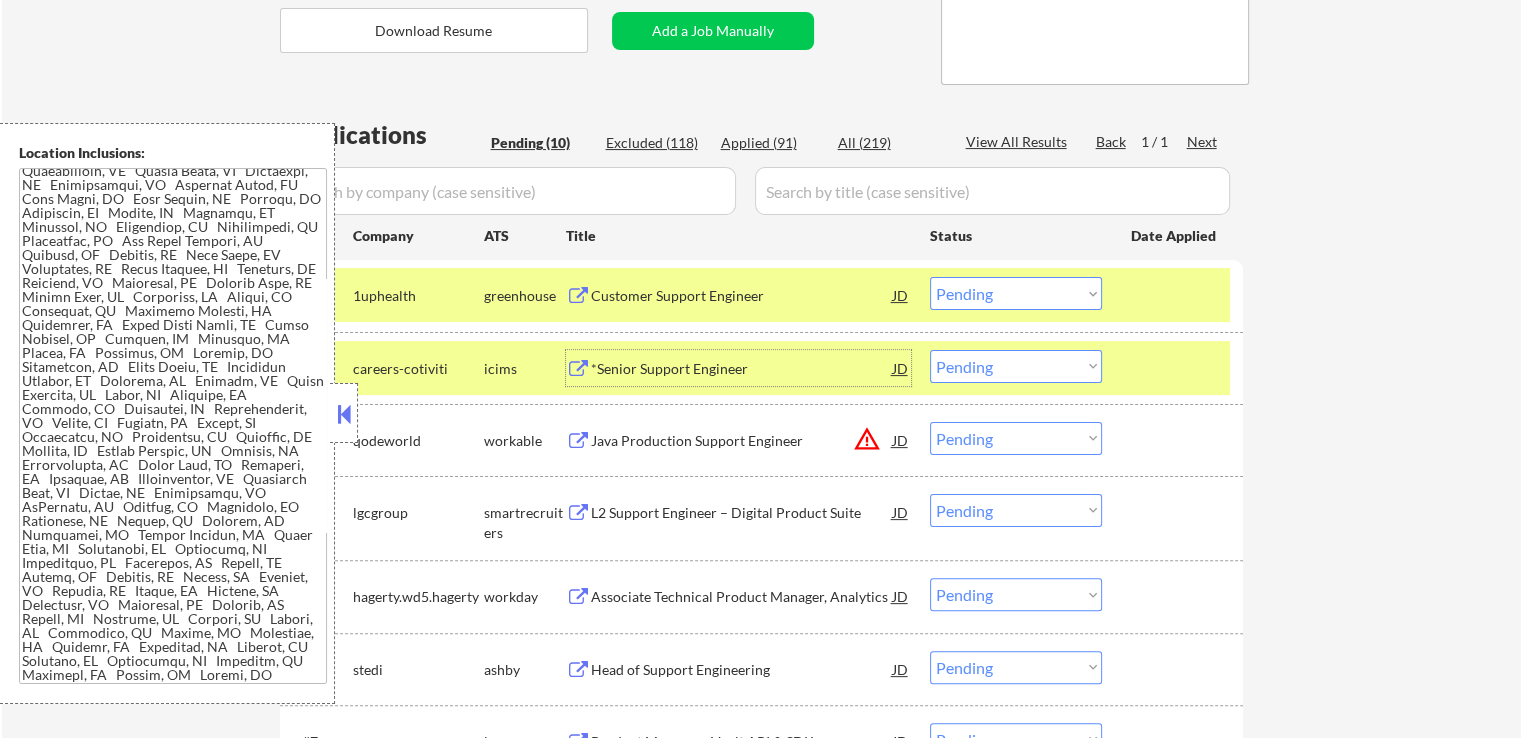 drag, startPoint x: 988, startPoint y: 303, endPoint x: 976, endPoint y: 307, distance: 12.649111 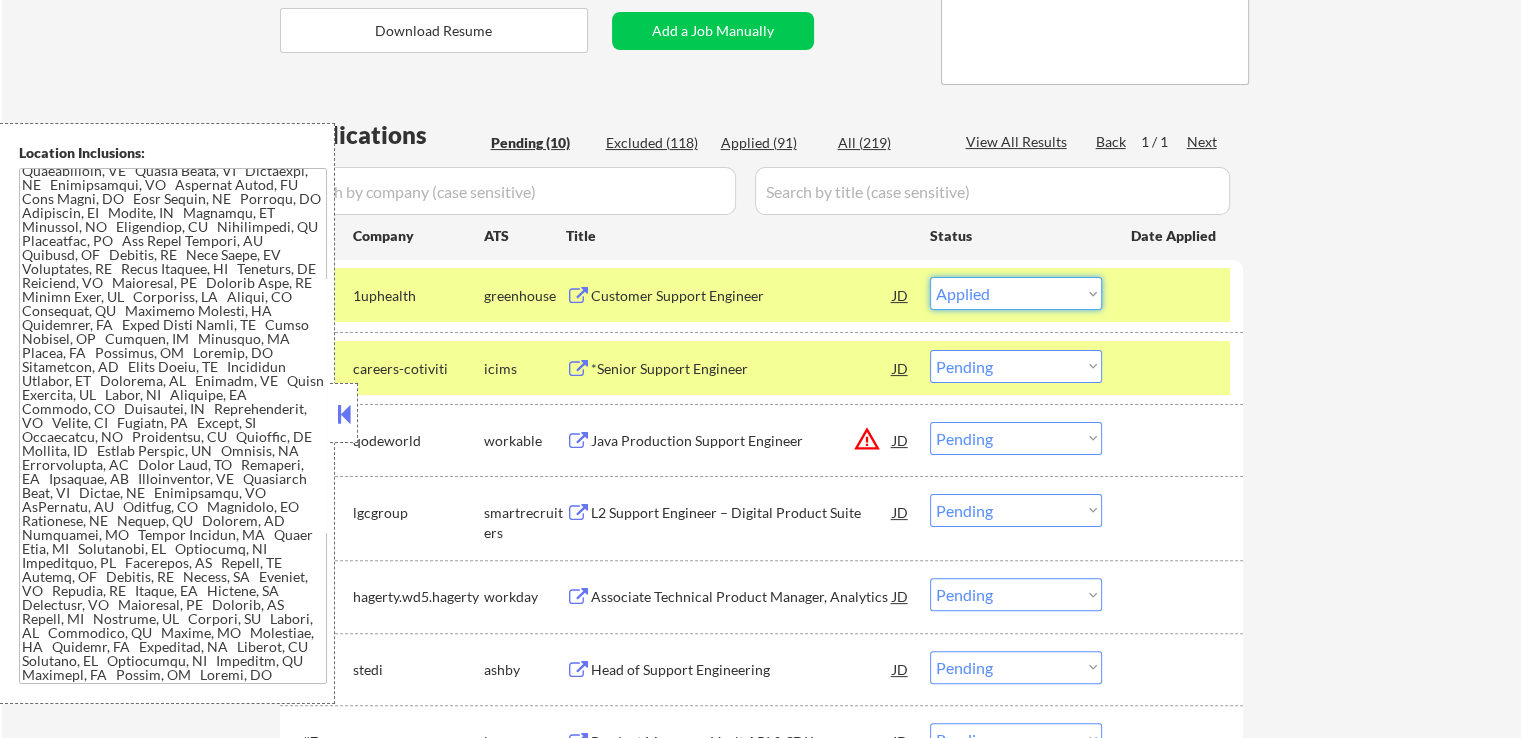 click on "Choose an option... Pending Applied Excluded (Questions) Excluded (Expired) Excluded (Location) Excluded (Bad Match) Excluded (Blocklist) Excluded (Salary) Excluded (Other)" at bounding box center (1016, 293) 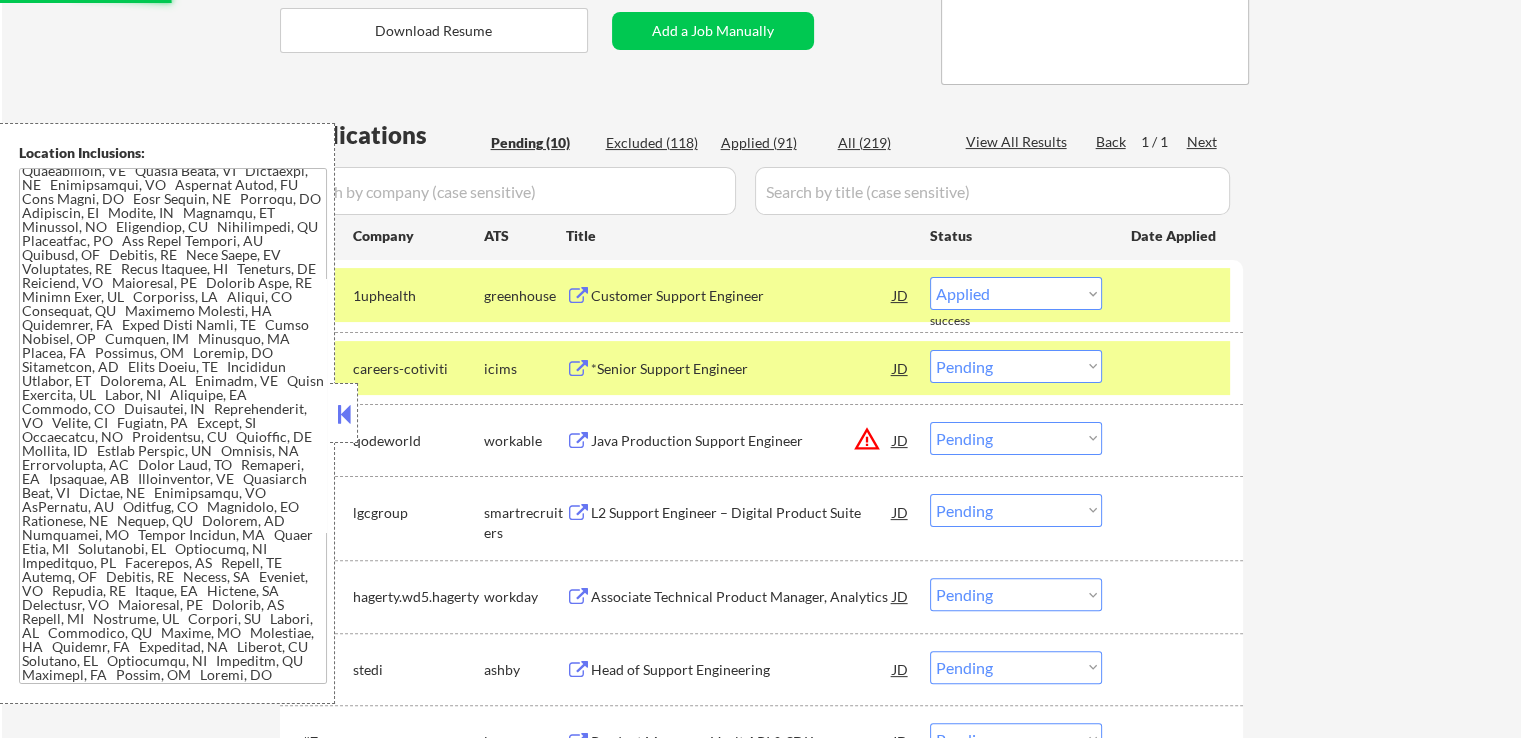 select on ""pending"" 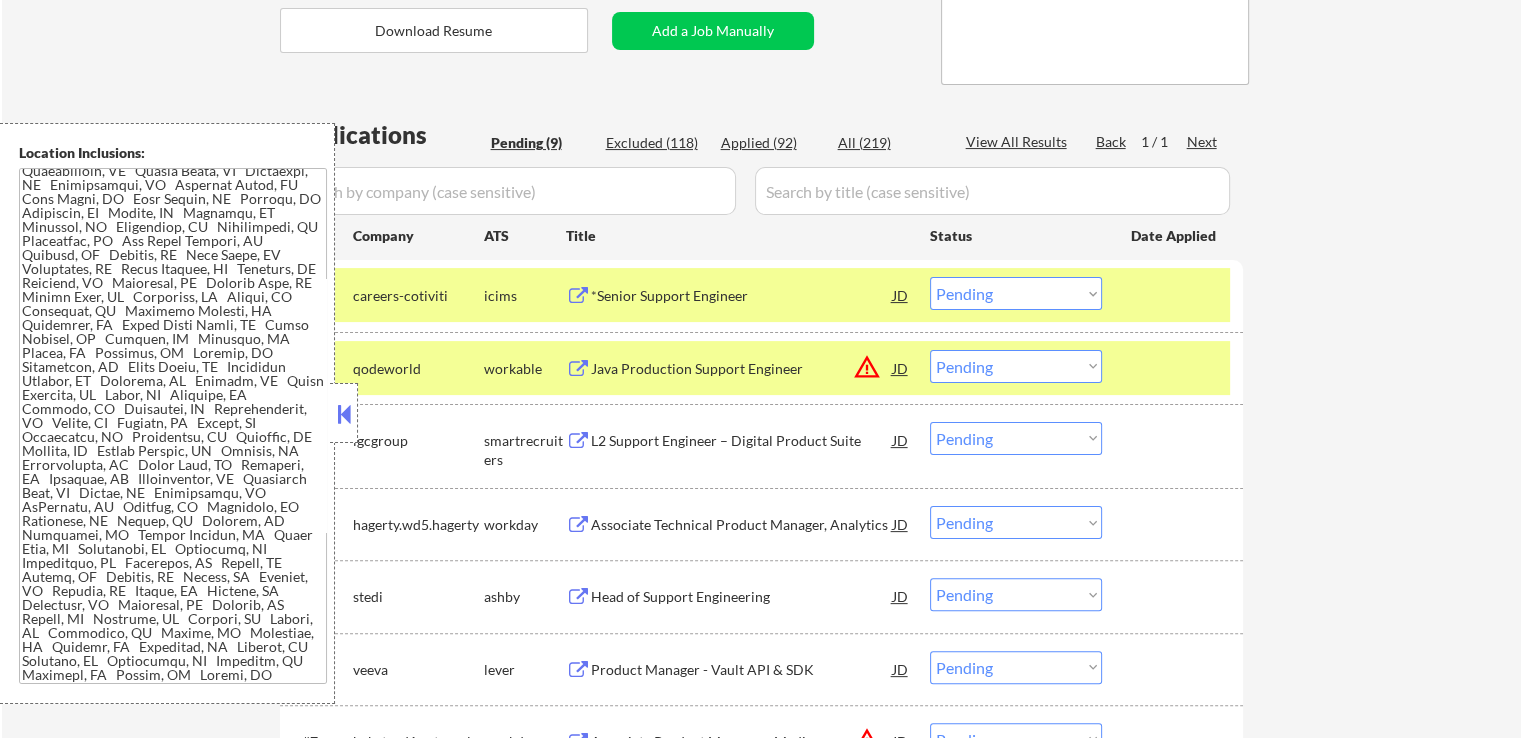 click on "Java Production Support Engineer" at bounding box center (742, 369) 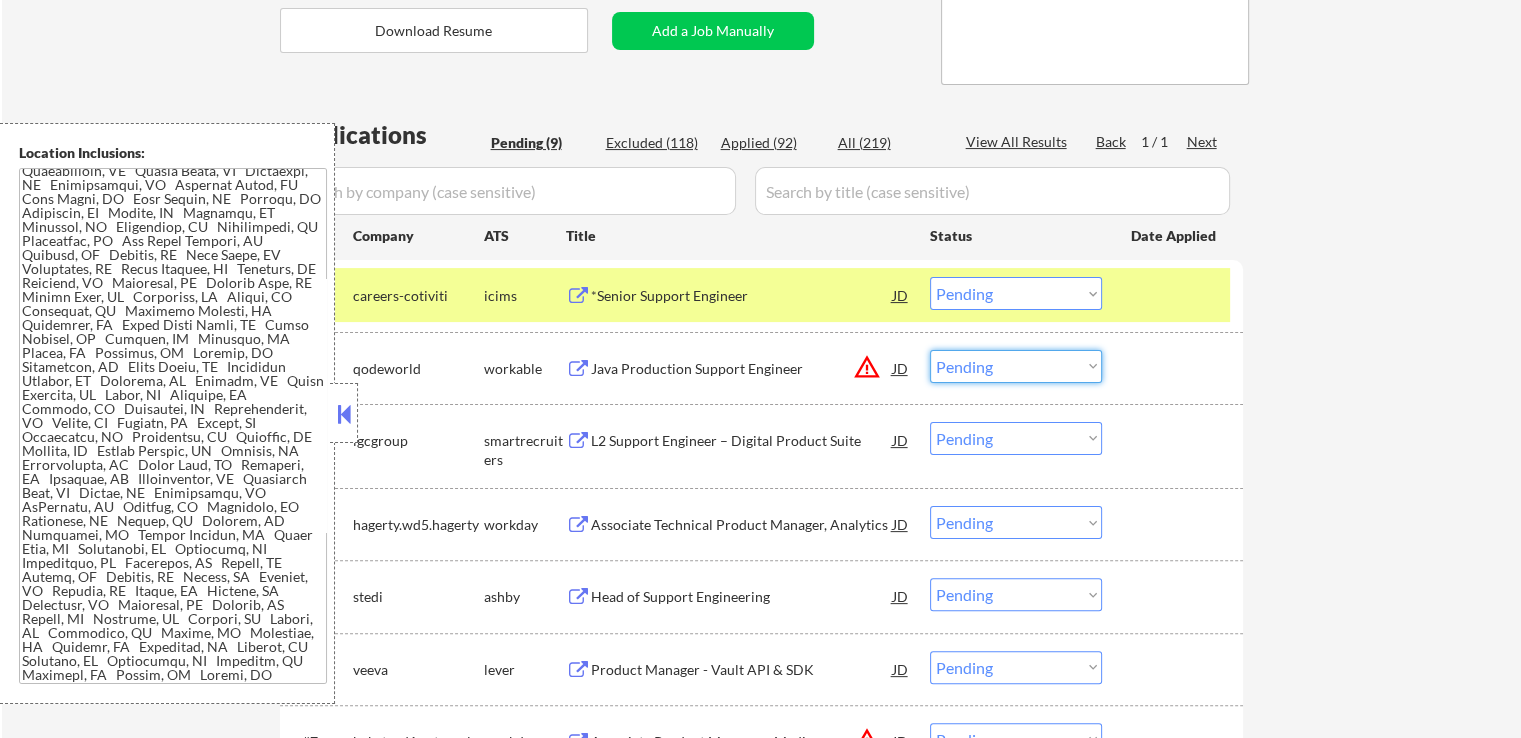 drag, startPoint x: 1001, startPoint y: 366, endPoint x: 1008, endPoint y: 380, distance: 15.652476 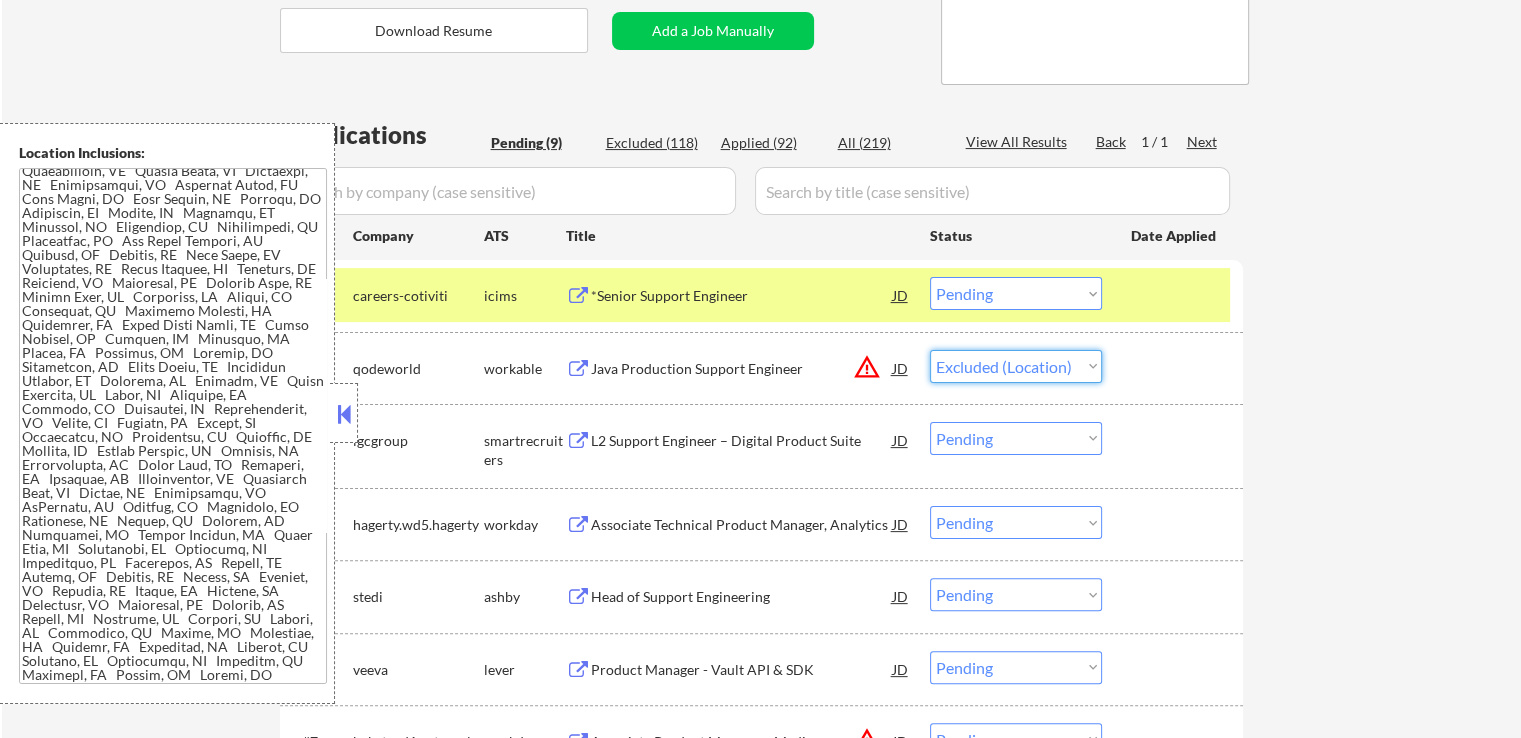 click on "Choose an option... Pending Applied Excluded (Questions) Excluded (Expired) Excluded (Location) Excluded (Bad Match) Excluded (Blocklist) Excluded (Salary) Excluded (Other)" at bounding box center (1016, 366) 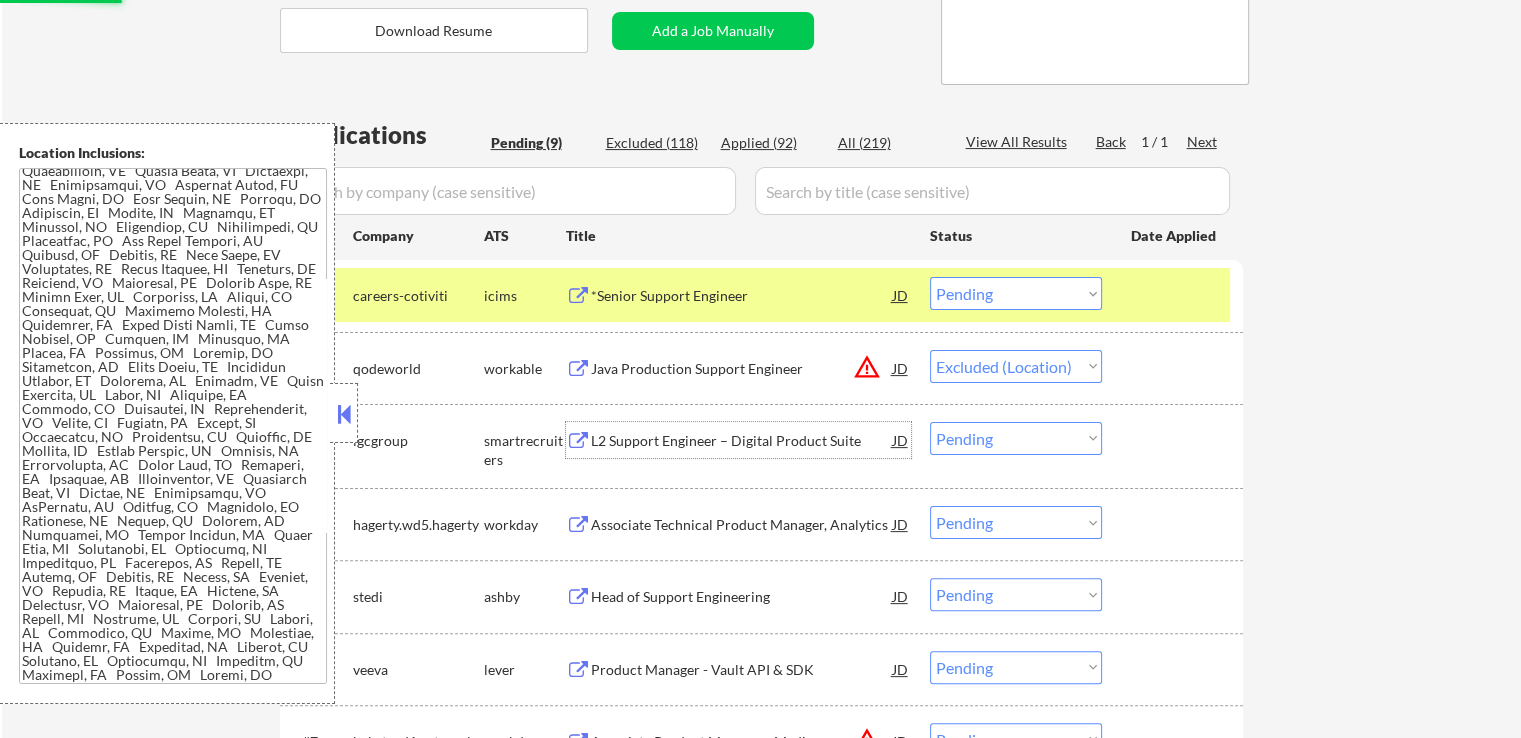 click on "L2 Support Engineer – Digital Product Suite" at bounding box center (742, 441) 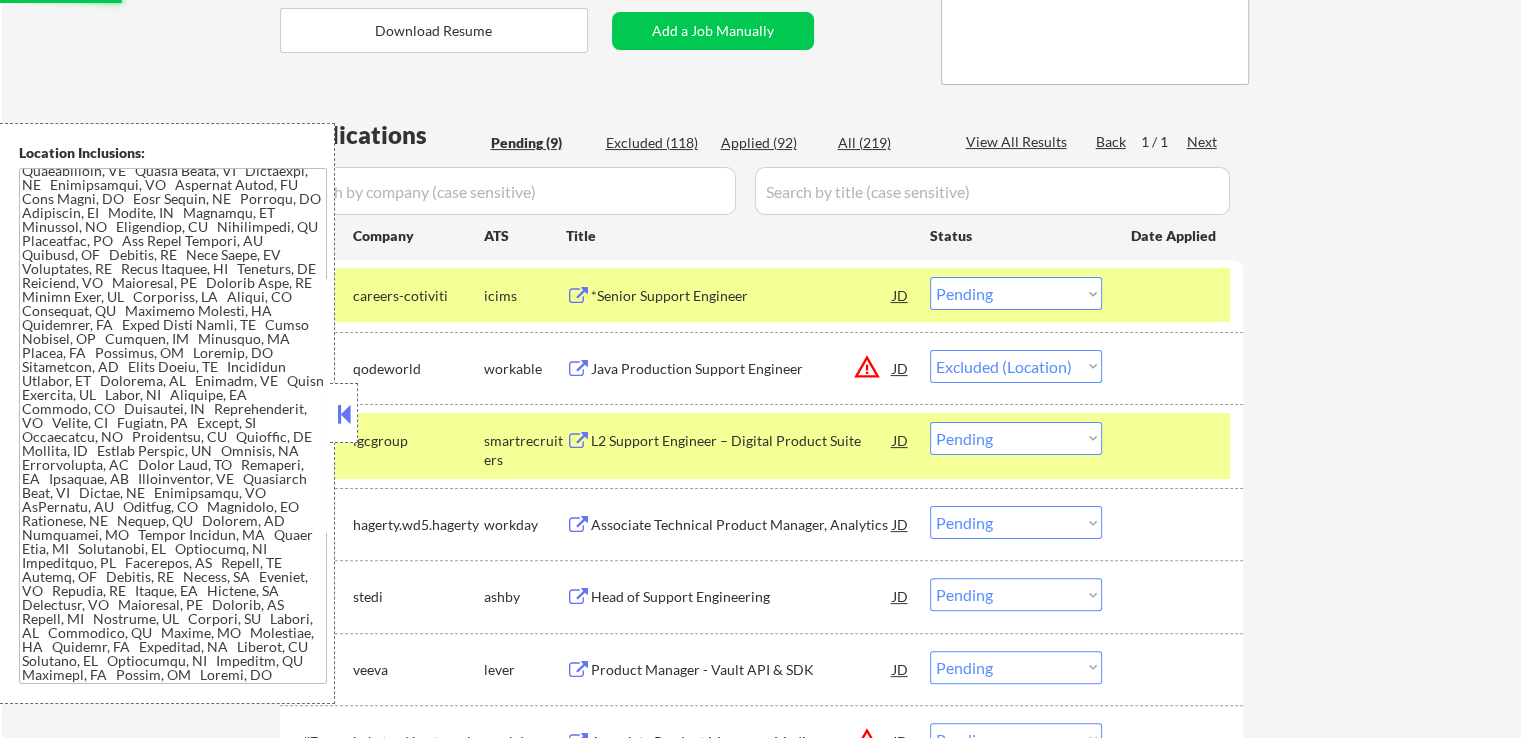 select on ""pending"" 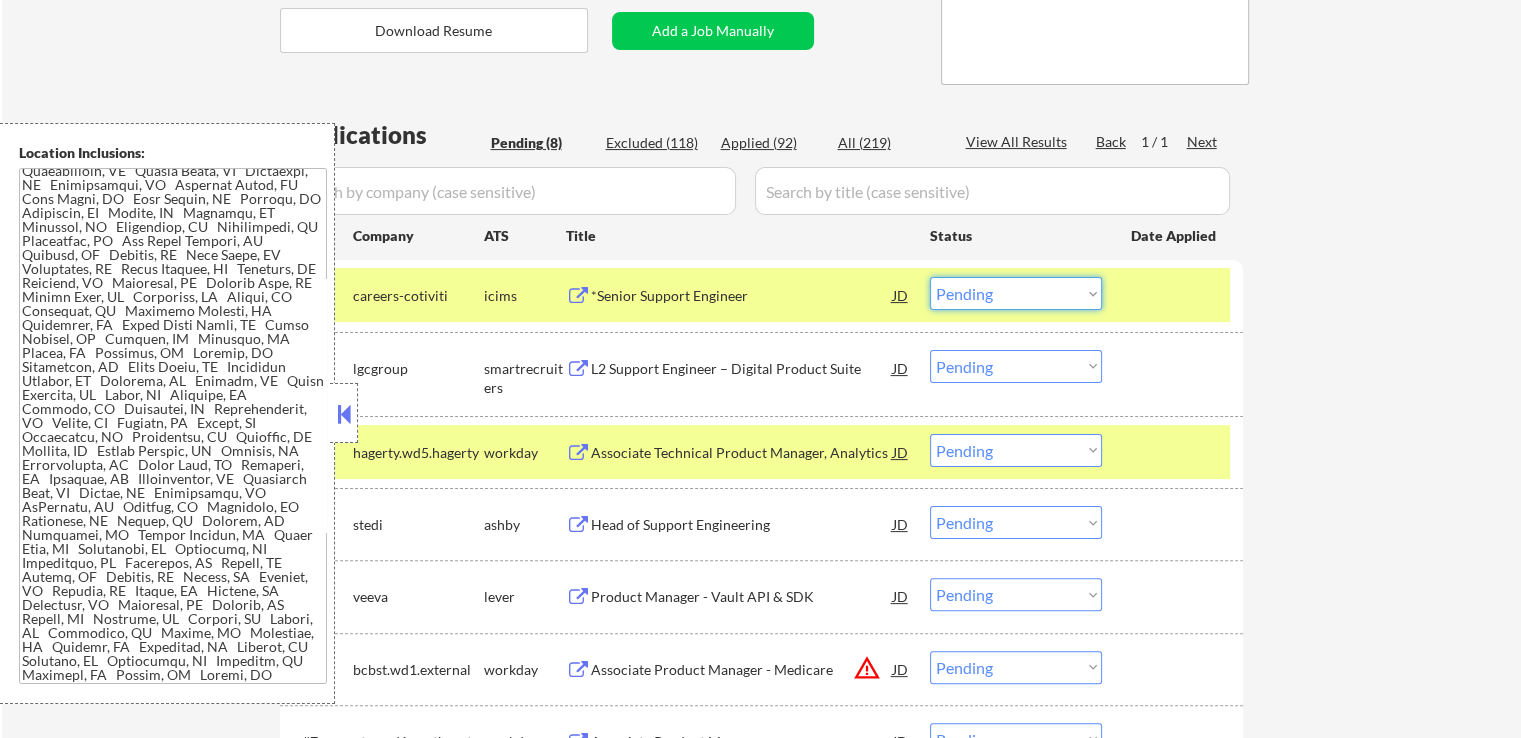 click on "Choose an option... Pending Applied Excluded (Questions) Excluded (Expired) Excluded (Location) Excluded (Bad Match) Excluded (Blocklist) Excluded (Salary) Excluded (Other)" at bounding box center [1016, 293] 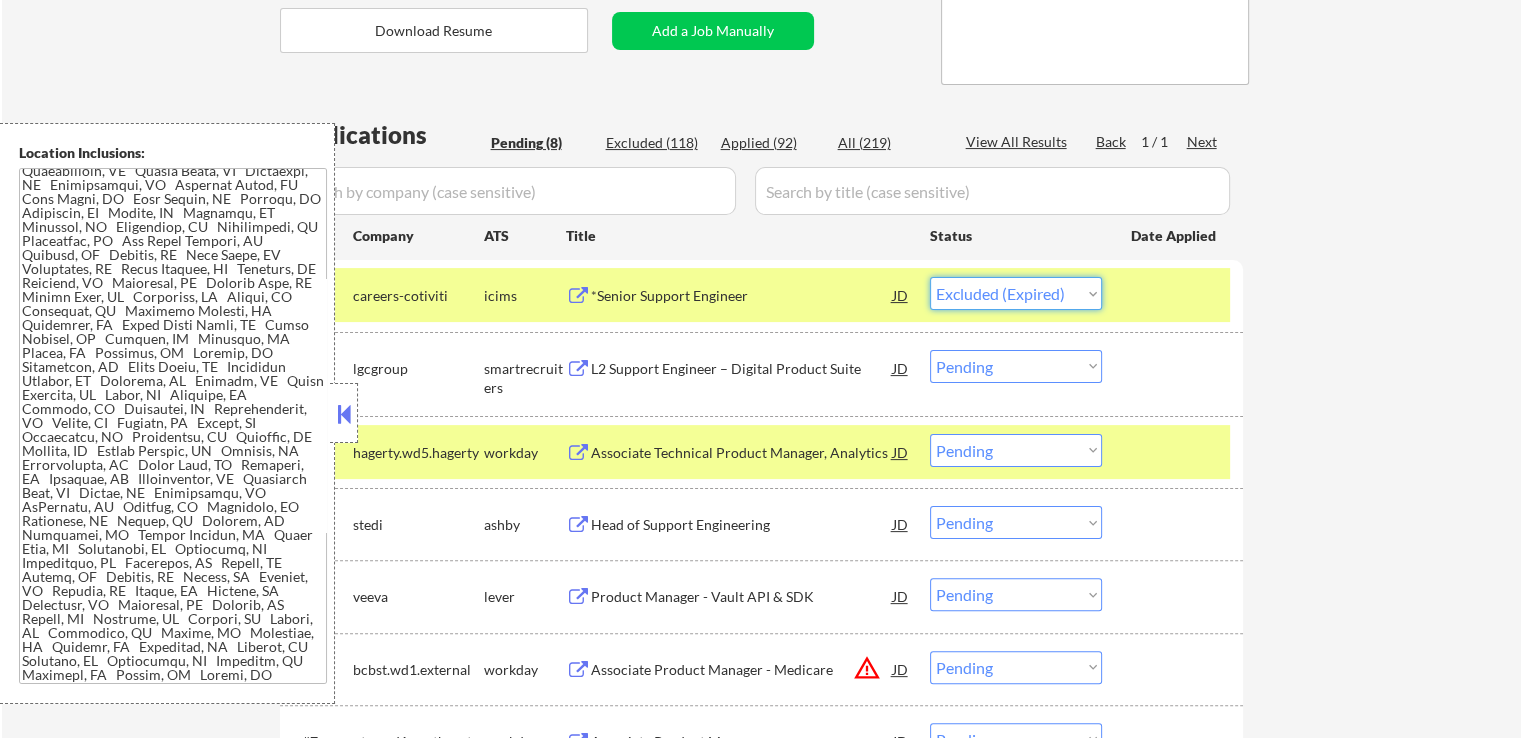 click on "Choose an option... Pending Applied Excluded (Questions) Excluded (Expired) Excluded (Location) Excluded (Bad Match) Excluded (Blocklist) Excluded (Salary) Excluded (Other)" at bounding box center (1016, 293) 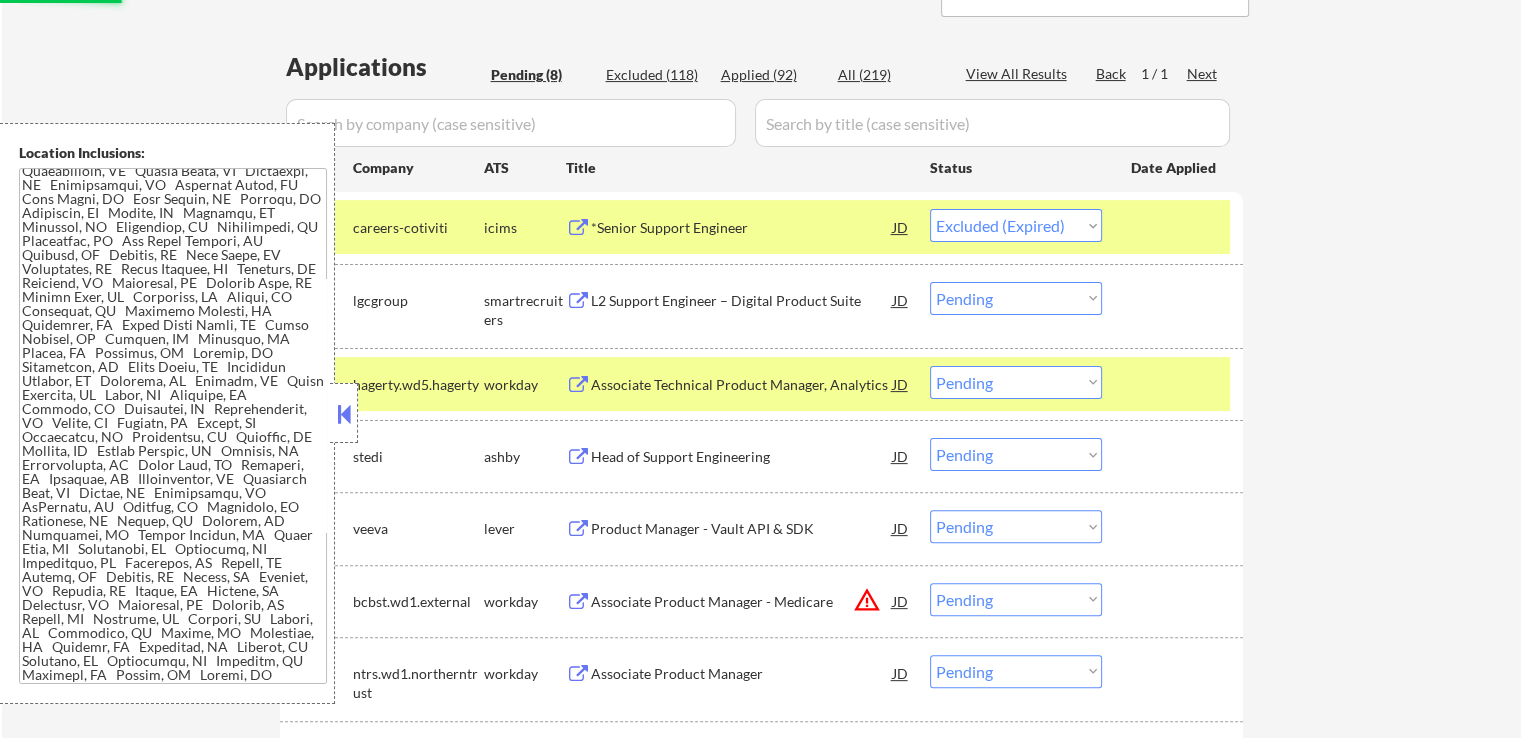 scroll, scrollTop: 500, scrollLeft: 0, axis: vertical 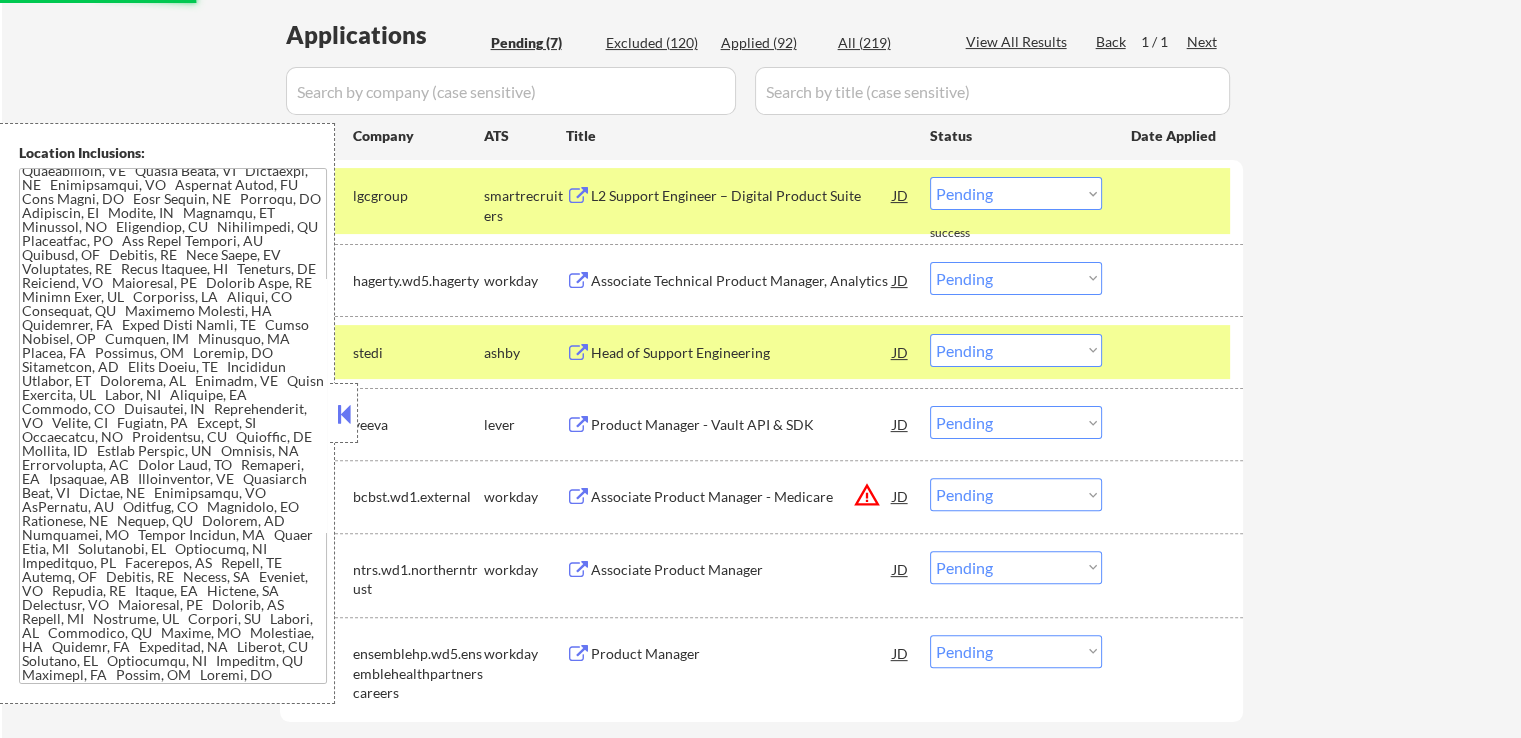 click on "Associate Technical Product Manager, Analytics" at bounding box center [742, 281] 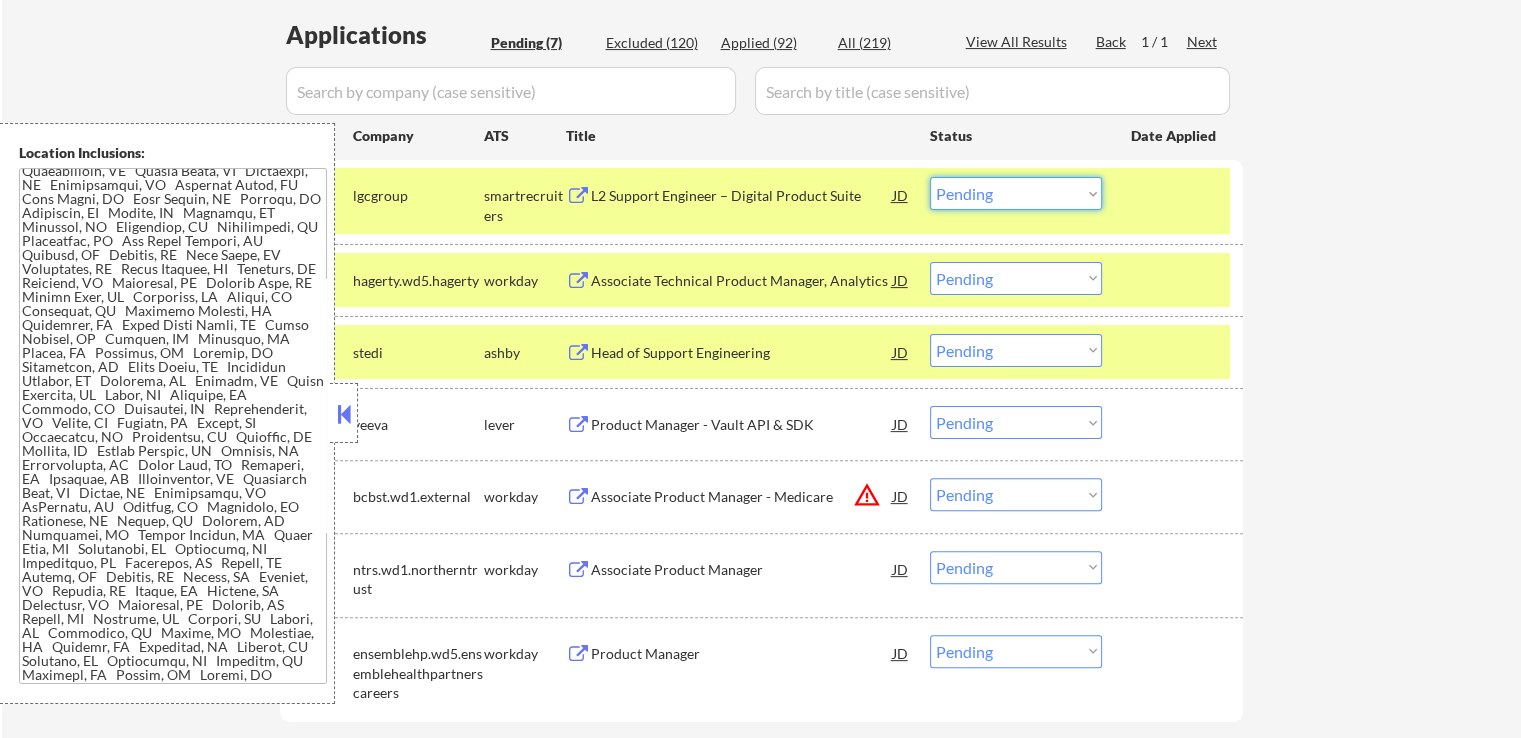 click on "Choose an option... Pending Applied Excluded (Questions) Excluded (Expired) Excluded (Location) Excluded (Bad Match) Excluded (Blocklist) Excluded (Salary) Excluded (Other)" at bounding box center [1016, 193] 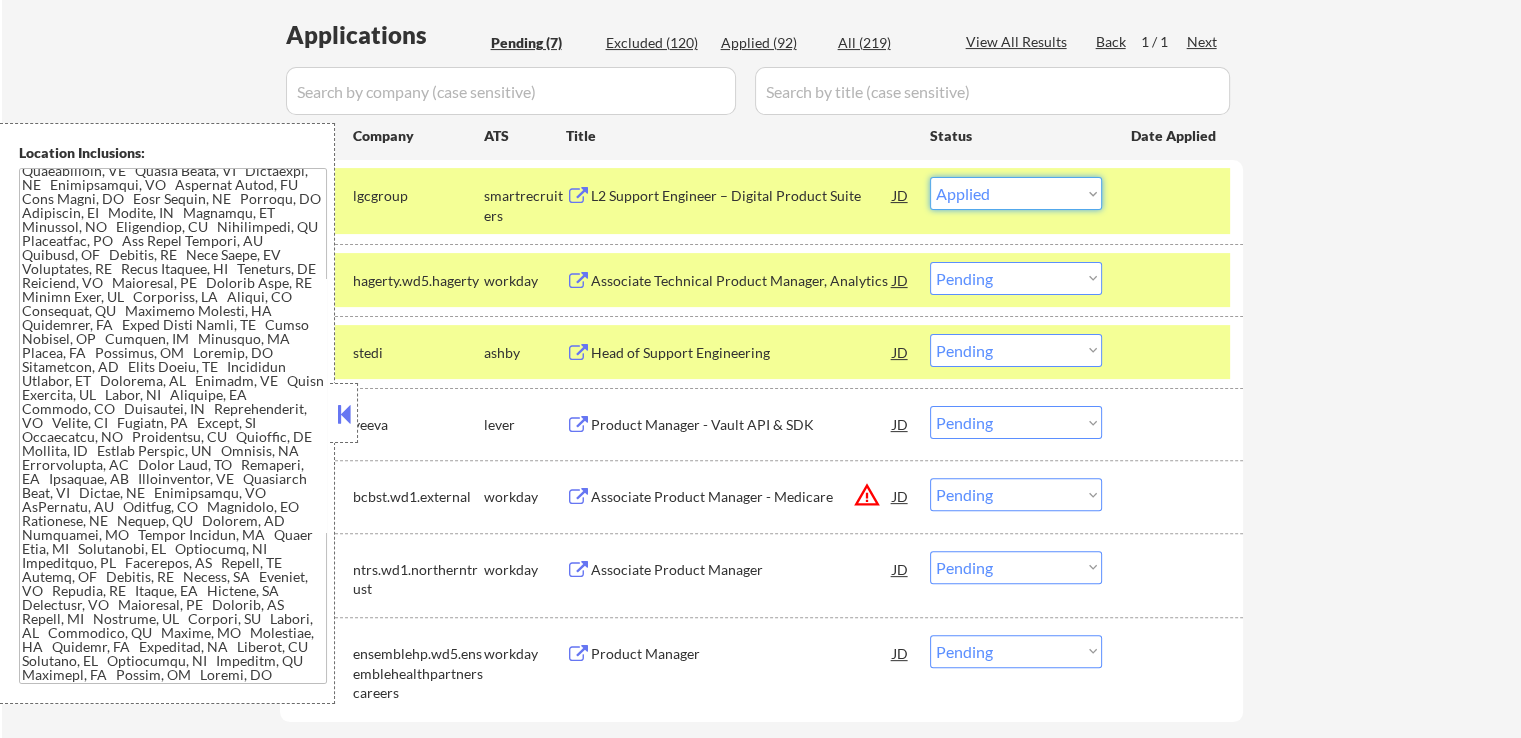 click on "Choose an option... Pending Applied Excluded (Questions) Excluded (Expired) Excluded (Location) Excluded (Bad Match) Excluded (Blocklist) Excluded (Salary) Excluded (Other)" at bounding box center [1016, 193] 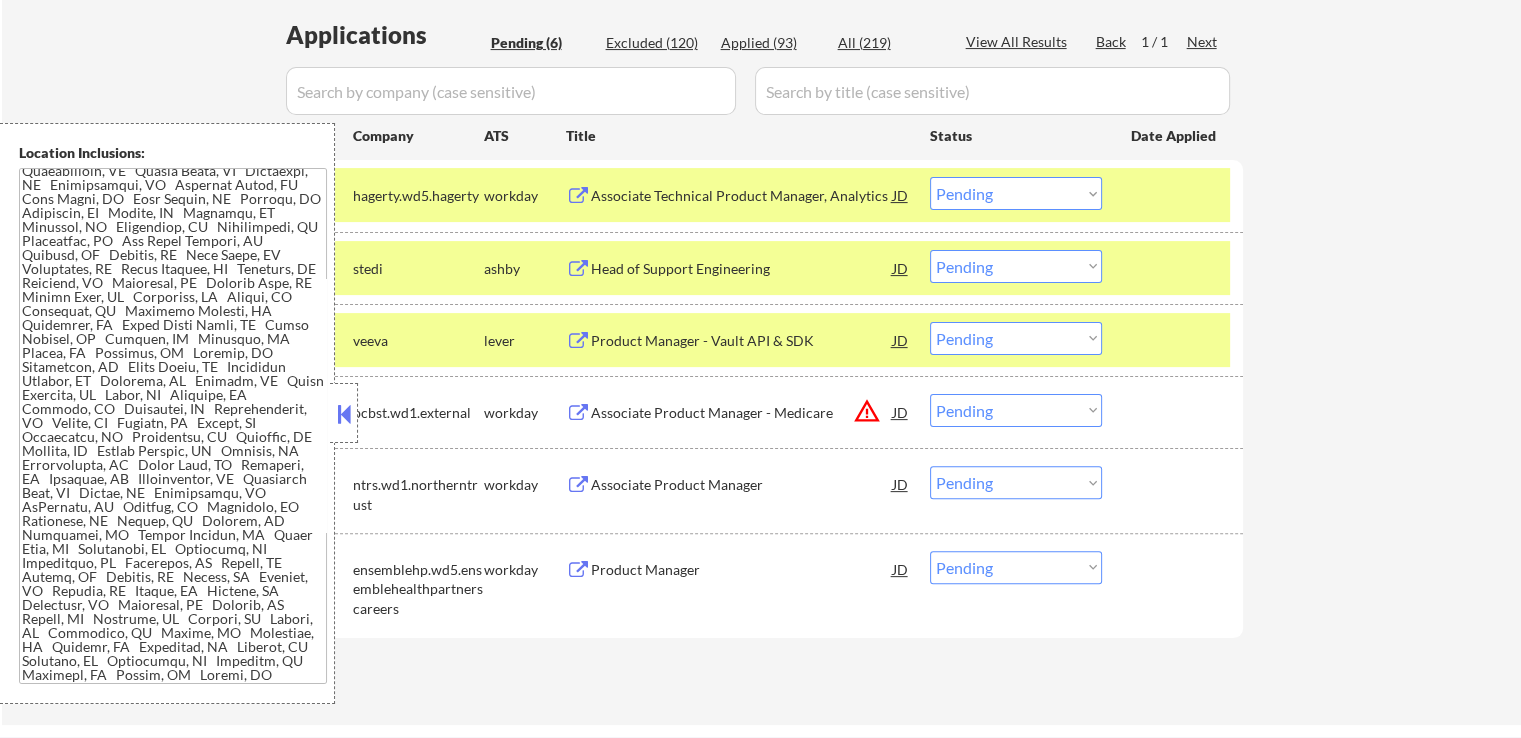 click on "Choose an option... Pending Applied Excluded (Questions) Excluded (Expired) Excluded (Location) Excluded (Bad Match) Excluded (Blocklist) Excluded (Salary) Excluded (Other)" at bounding box center (1016, 193) 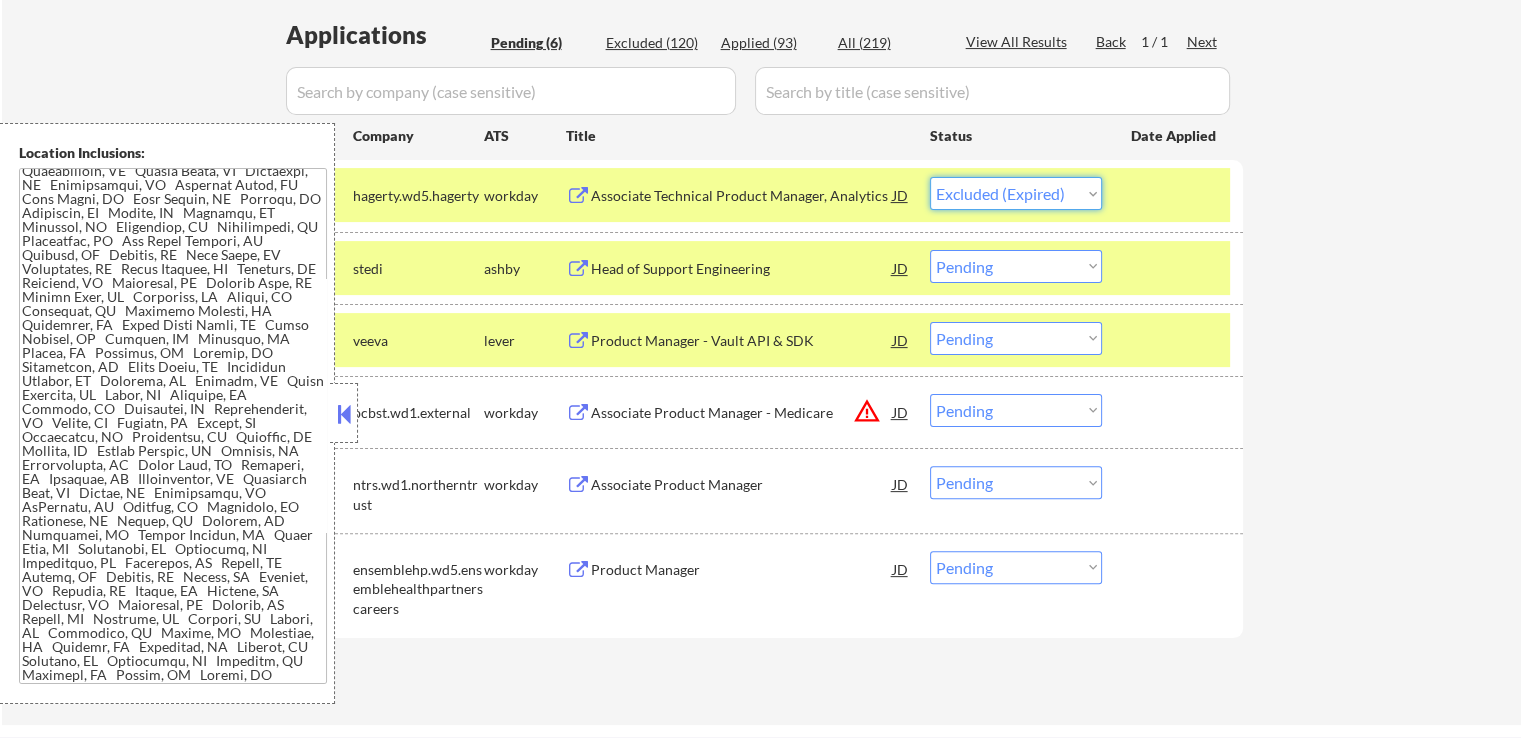click on "Choose an option... Pending Applied Excluded (Questions) Excluded (Expired) Excluded (Location) Excluded (Bad Match) Excluded (Blocklist) Excluded (Salary) Excluded (Other)" at bounding box center [1016, 193] 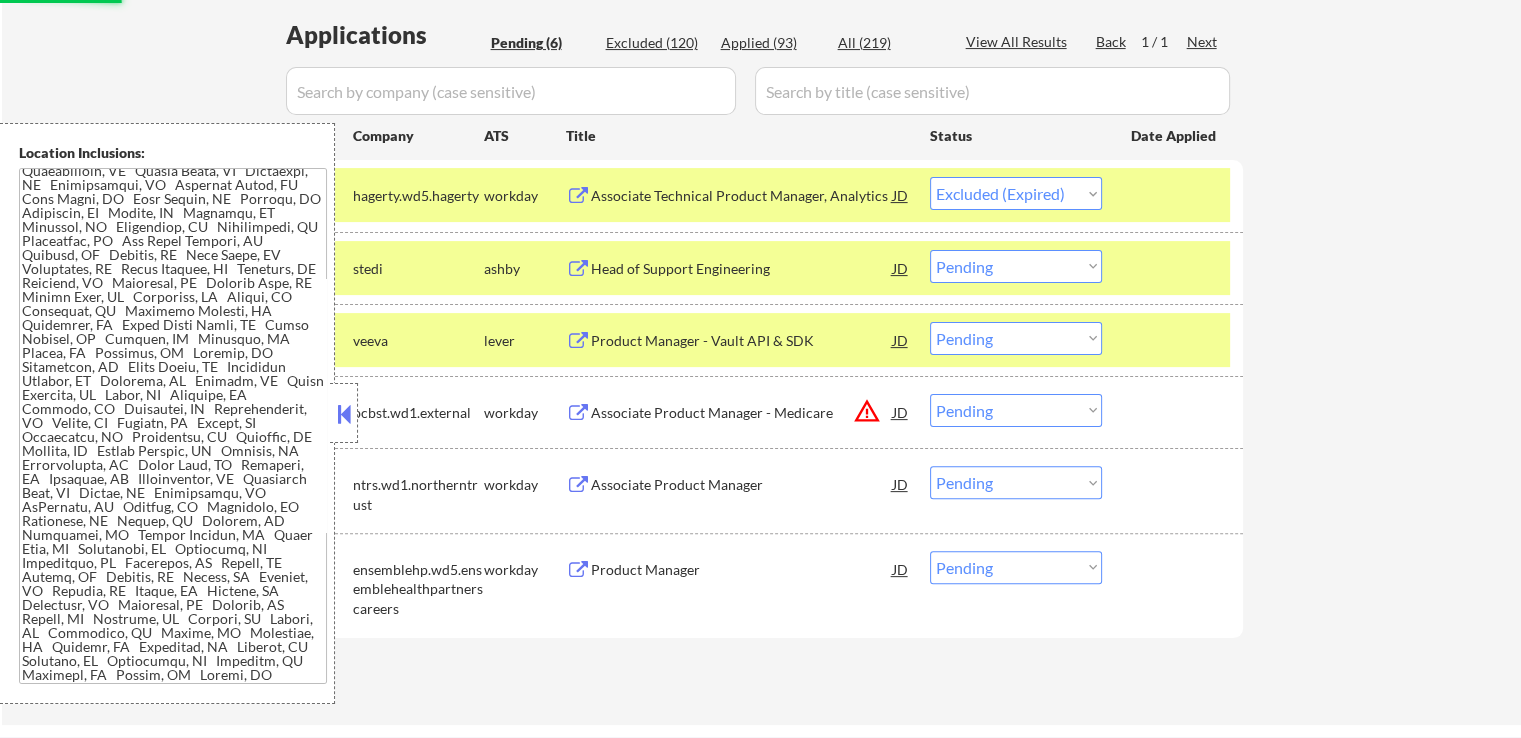 click on "Head of Support Engineering" at bounding box center (742, 268) 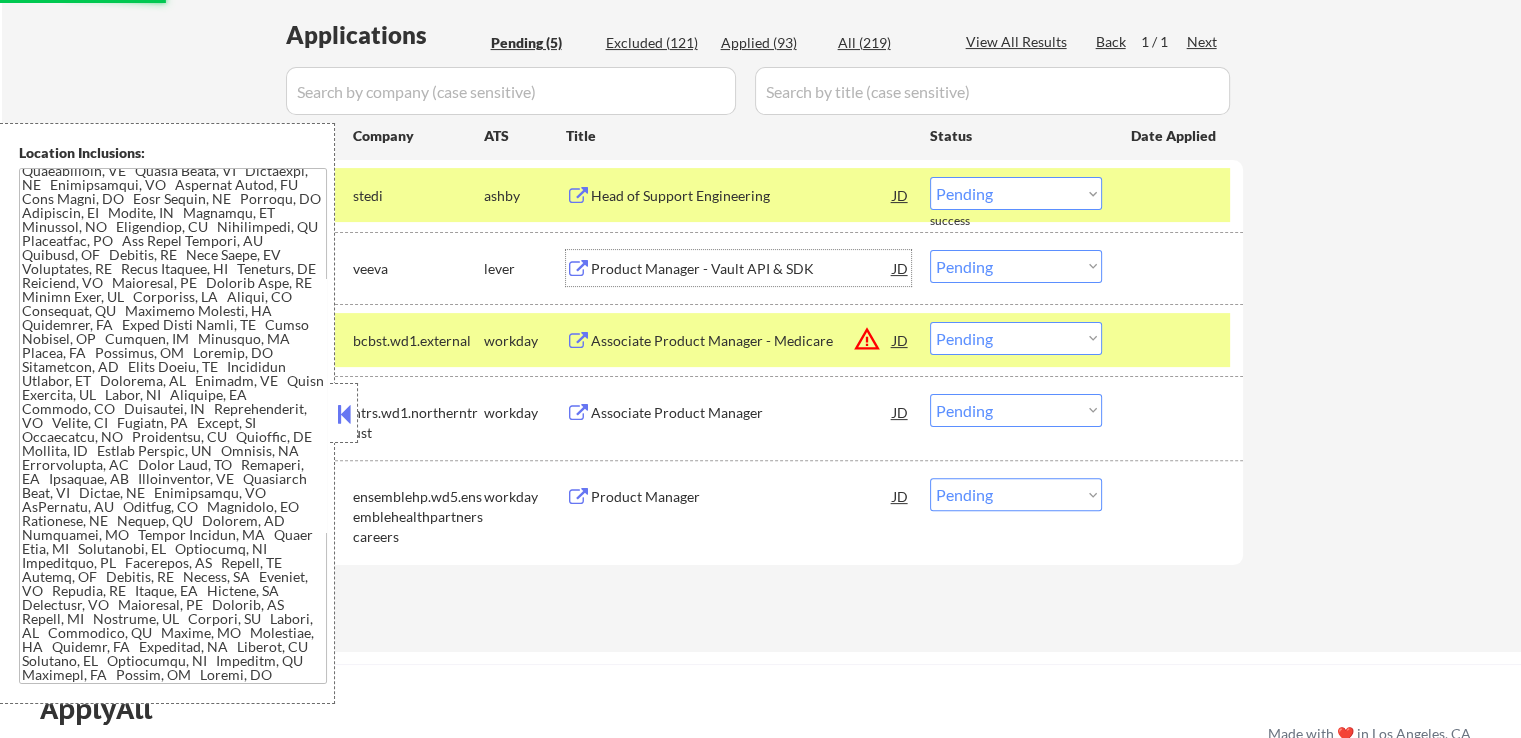 click on "Product Manager - Vault API & SDK" at bounding box center [742, 269] 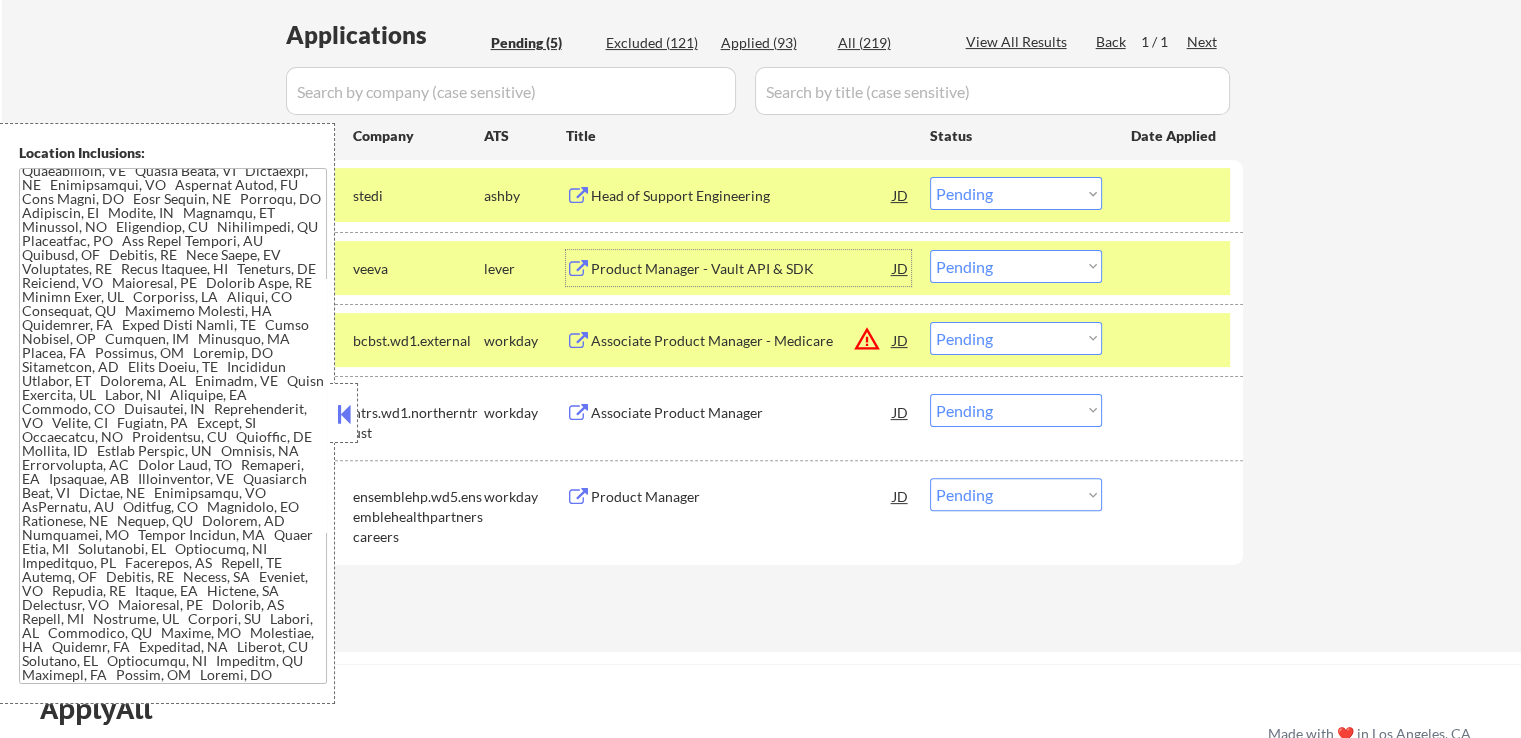 drag, startPoint x: 1023, startPoint y: 185, endPoint x: 1029, endPoint y: 205, distance: 20.880613 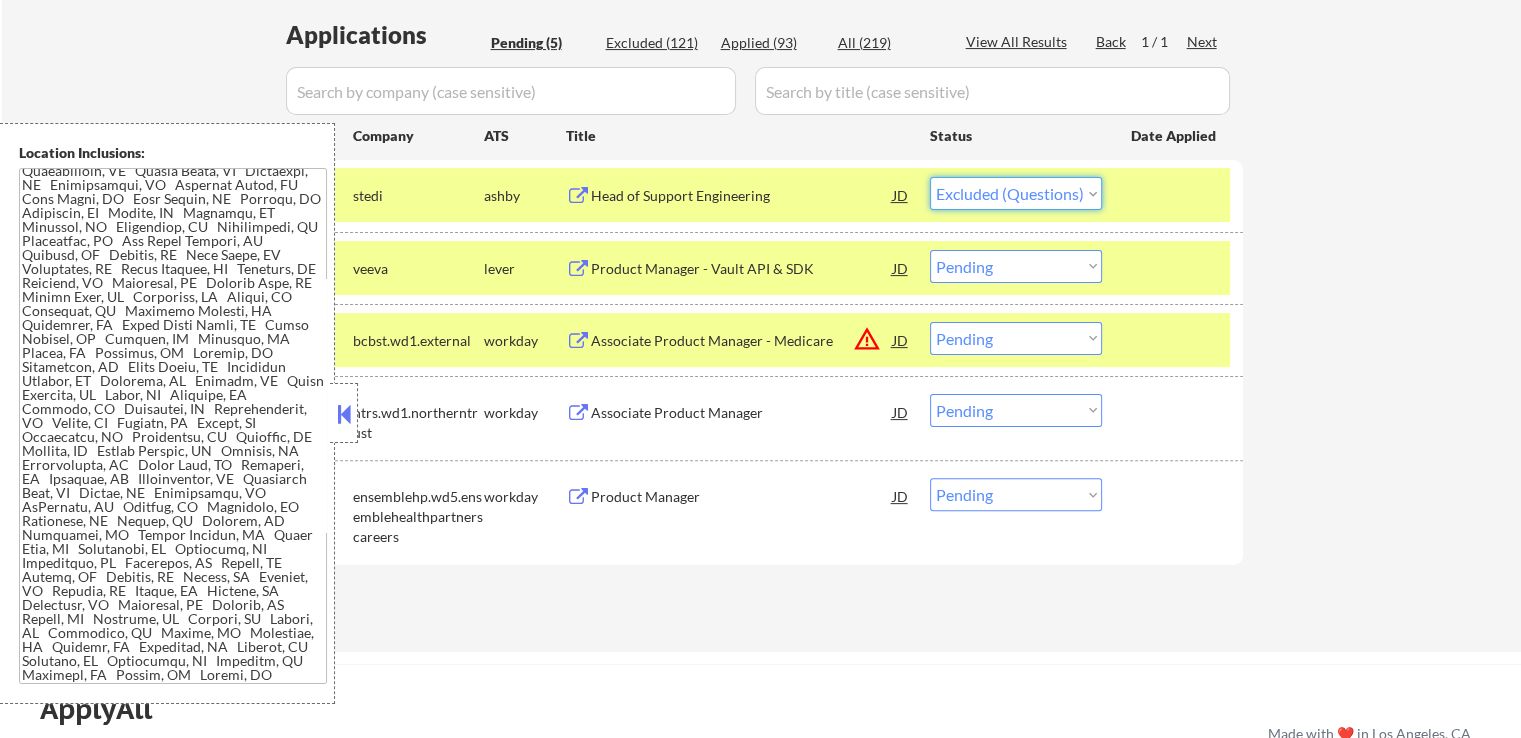 click on "Choose an option... Pending Applied Excluded (Questions) Excluded (Expired) Excluded (Location) Excluded (Bad Match) Excluded (Blocklist) Excluded (Salary) Excluded (Other)" at bounding box center [1016, 193] 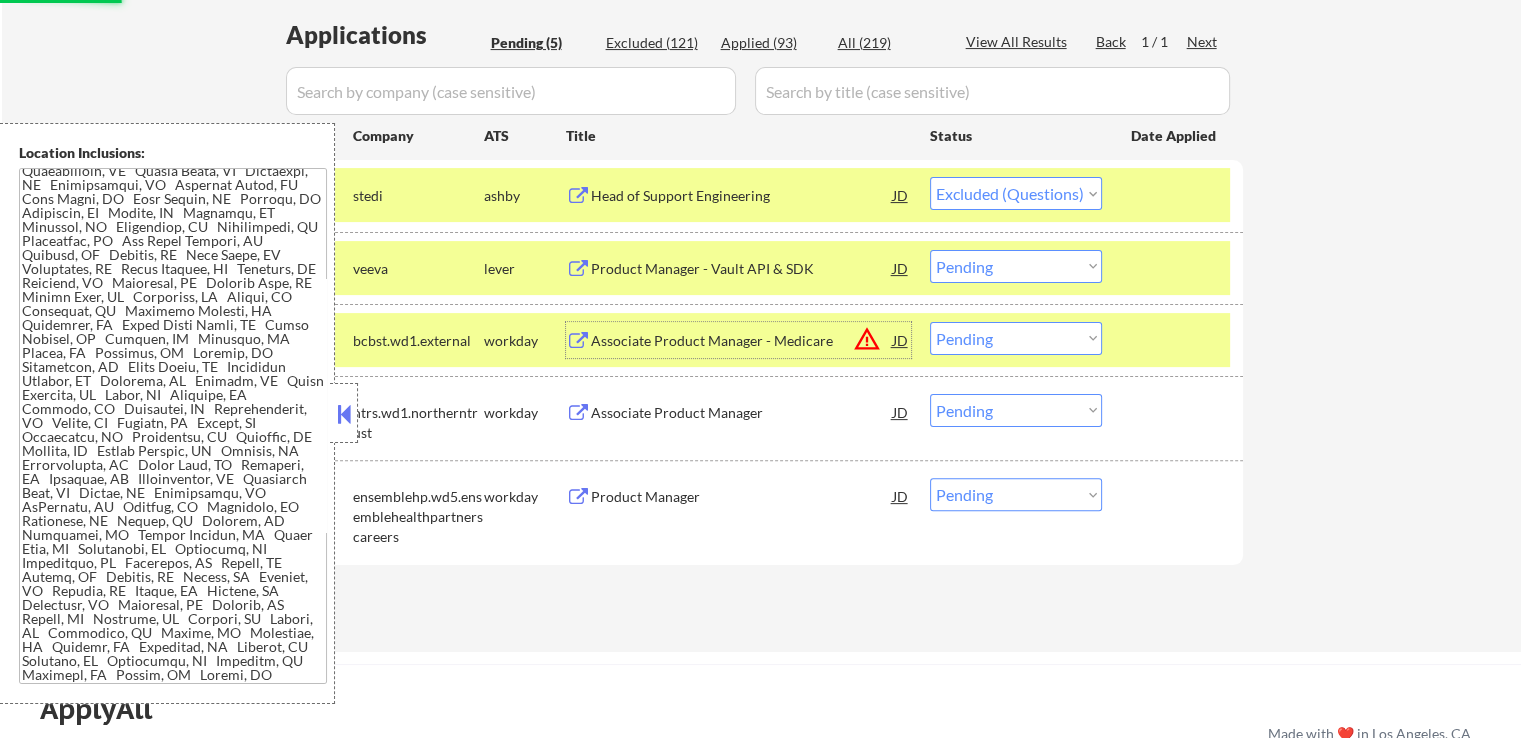 click on "Associate Product Manager - Medicare" at bounding box center [742, 340] 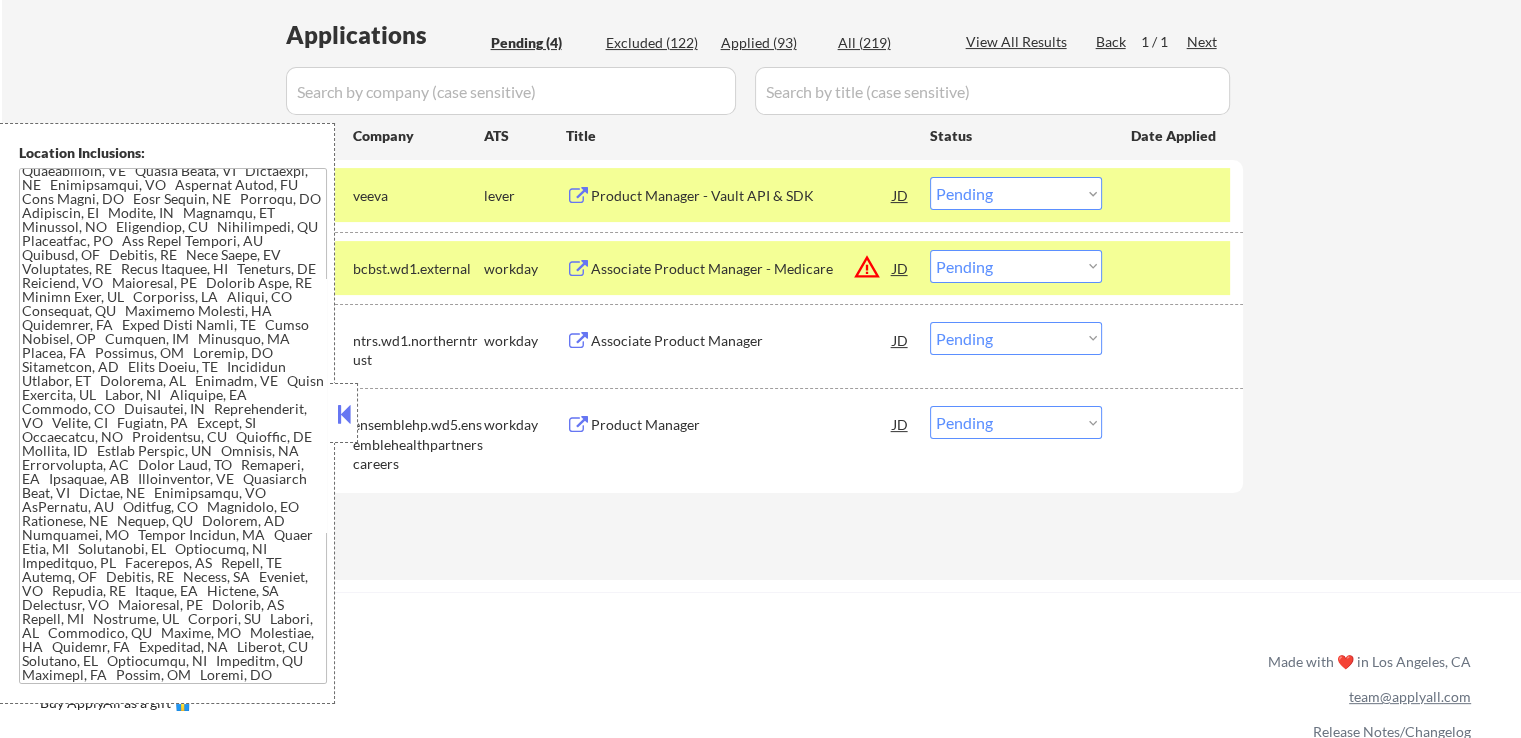 click on "Choose an option... Pending Applied Excluded (Questions) Excluded (Expired) Excluded (Location) Excluded (Bad Match) Excluded (Blocklist) Excluded (Salary) Excluded (Other)" at bounding box center [1016, 193] 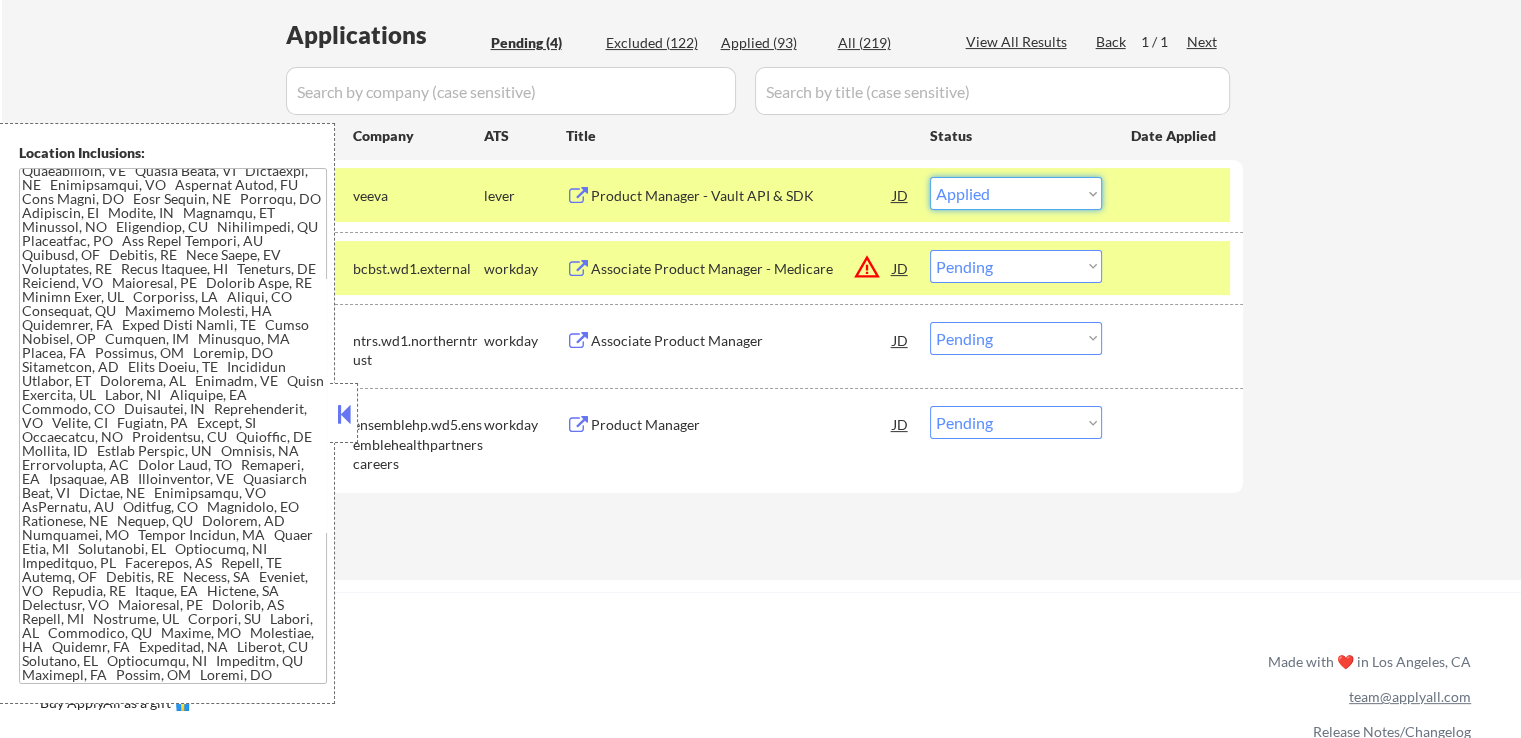 click on "Choose an option... Pending Applied Excluded (Questions) Excluded (Expired) Excluded (Location) Excluded (Bad Match) Excluded (Blocklist) Excluded (Salary) Excluded (Other)" at bounding box center (1016, 193) 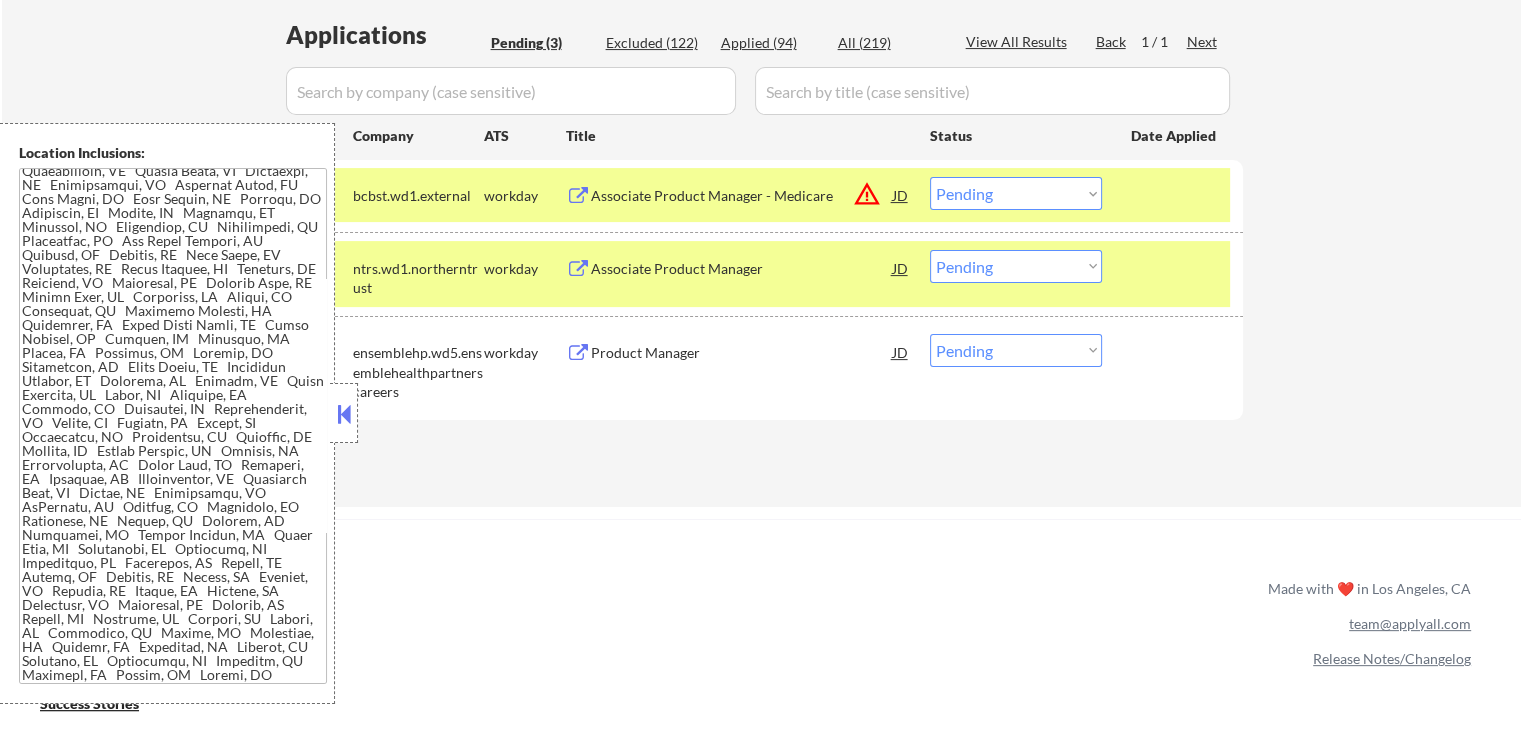 click on "Choose an option... Pending Applied Excluded (Questions) Excluded (Expired) Excluded (Location) Excluded (Bad Match) Excluded (Blocklist) Excluded (Salary) Excluded (Other)" at bounding box center (1016, 193) 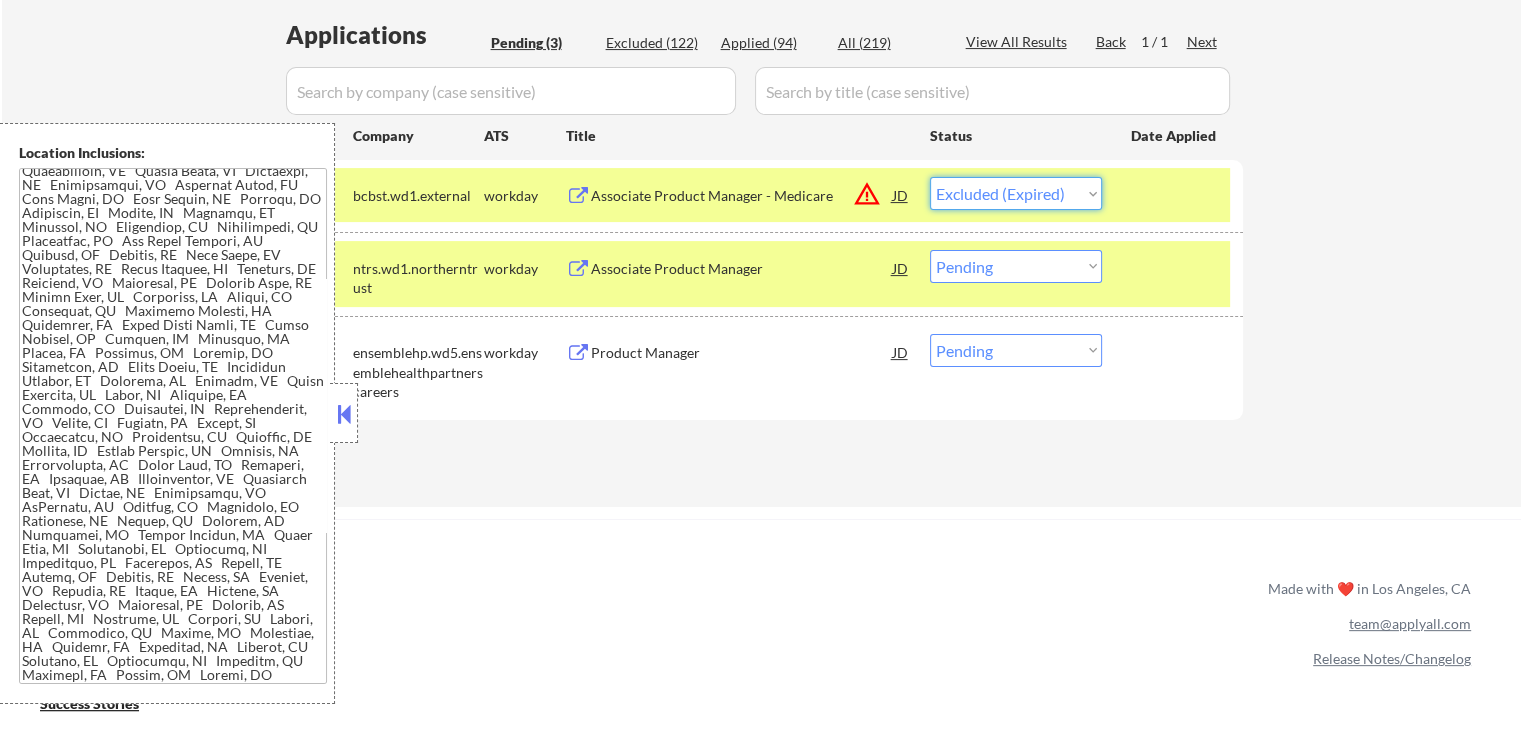 click on "Choose an option... Pending Applied Excluded (Questions) Excluded (Expired) Excluded (Location) Excluded (Bad Match) Excluded (Blocklist) Excluded (Salary) Excluded (Other)" at bounding box center (1016, 193) 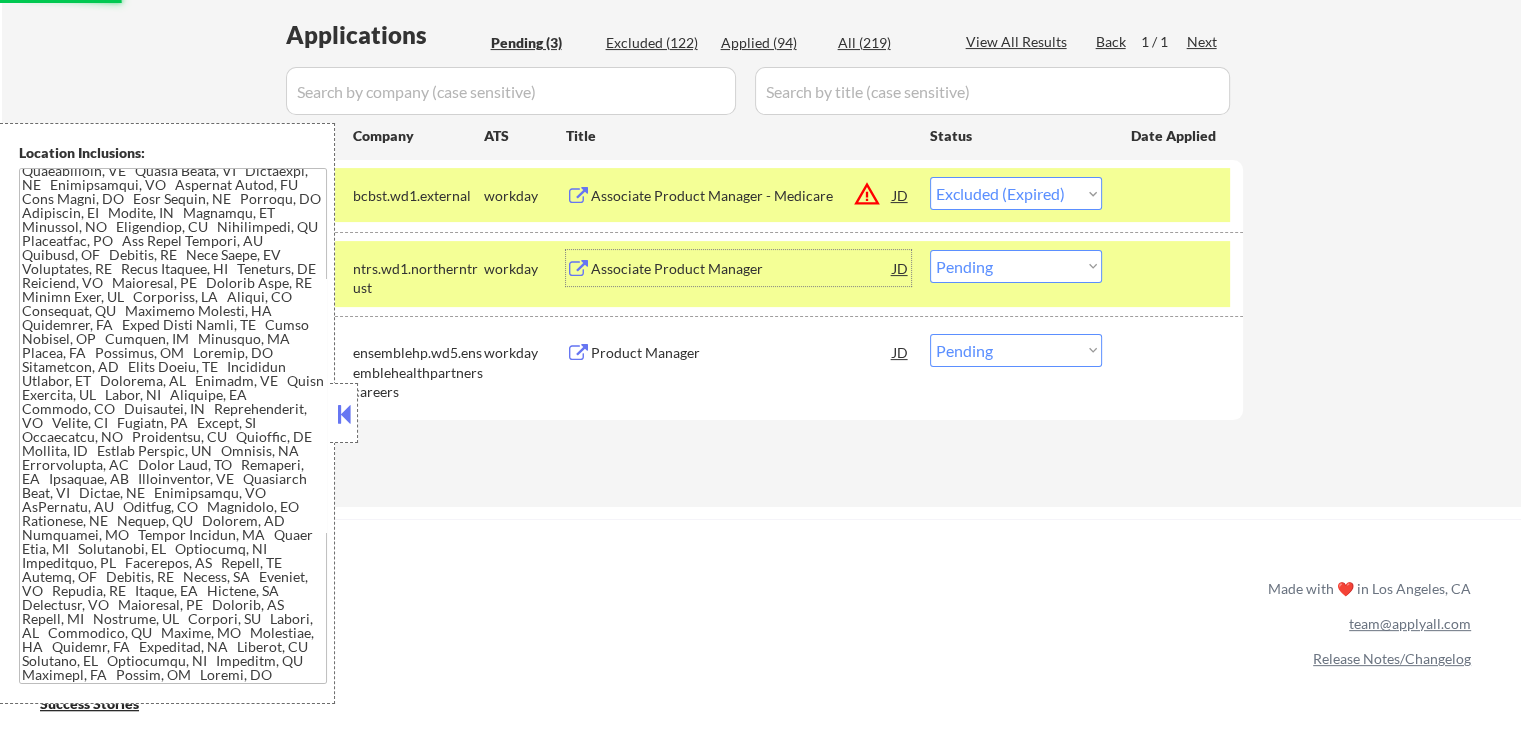 click on "Associate Product Manager" at bounding box center (742, 269) 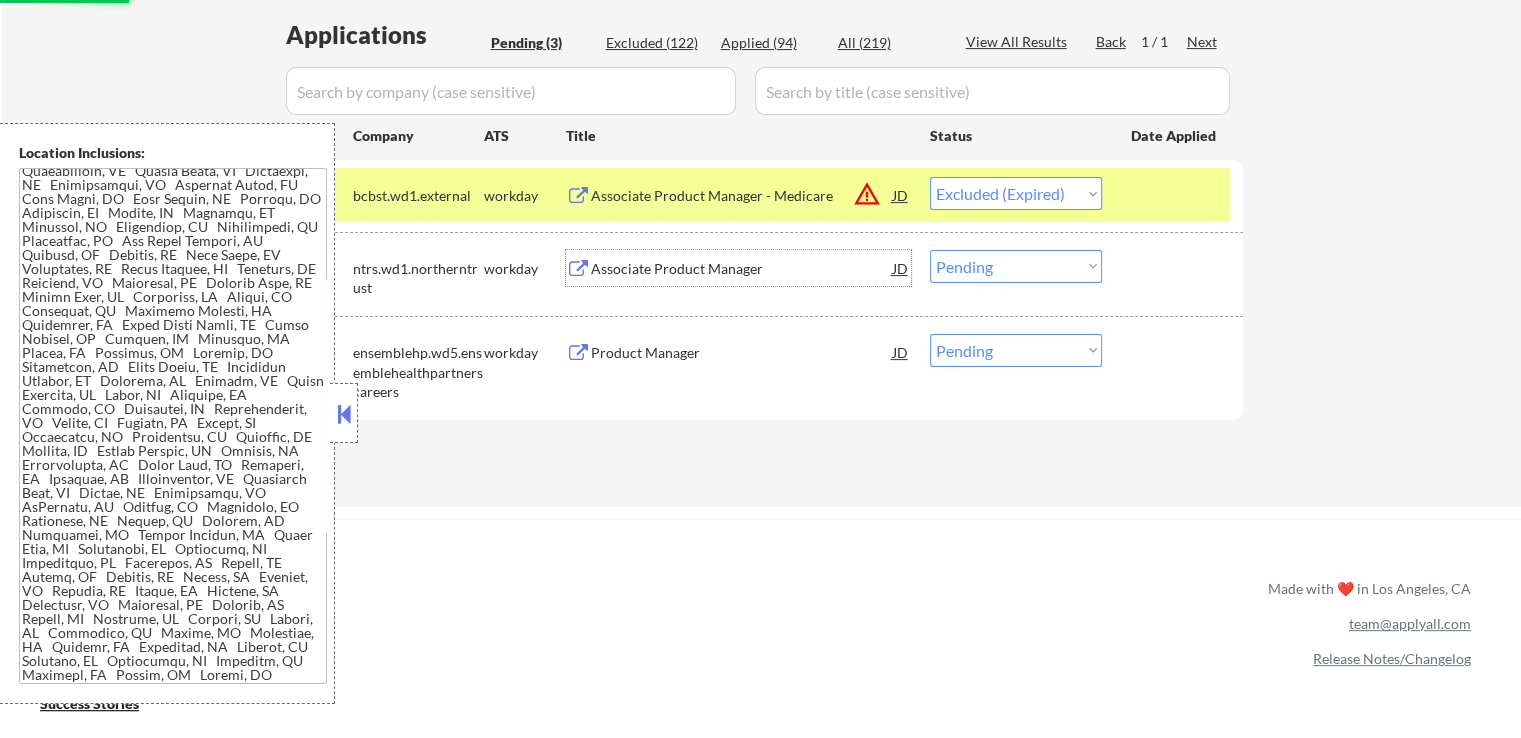 click on "Product Manager" at bounding box center (742, 353) 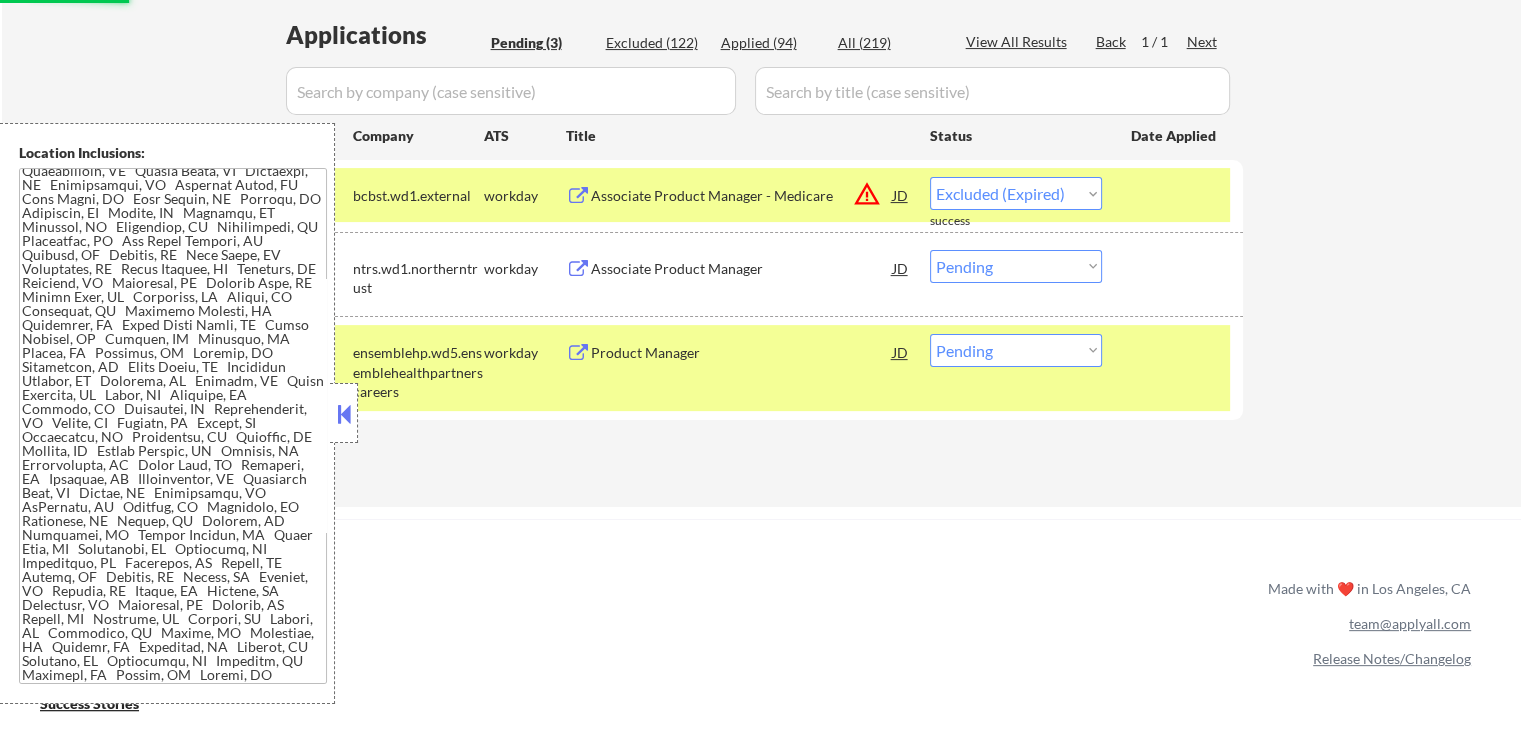 select on ""pending"" 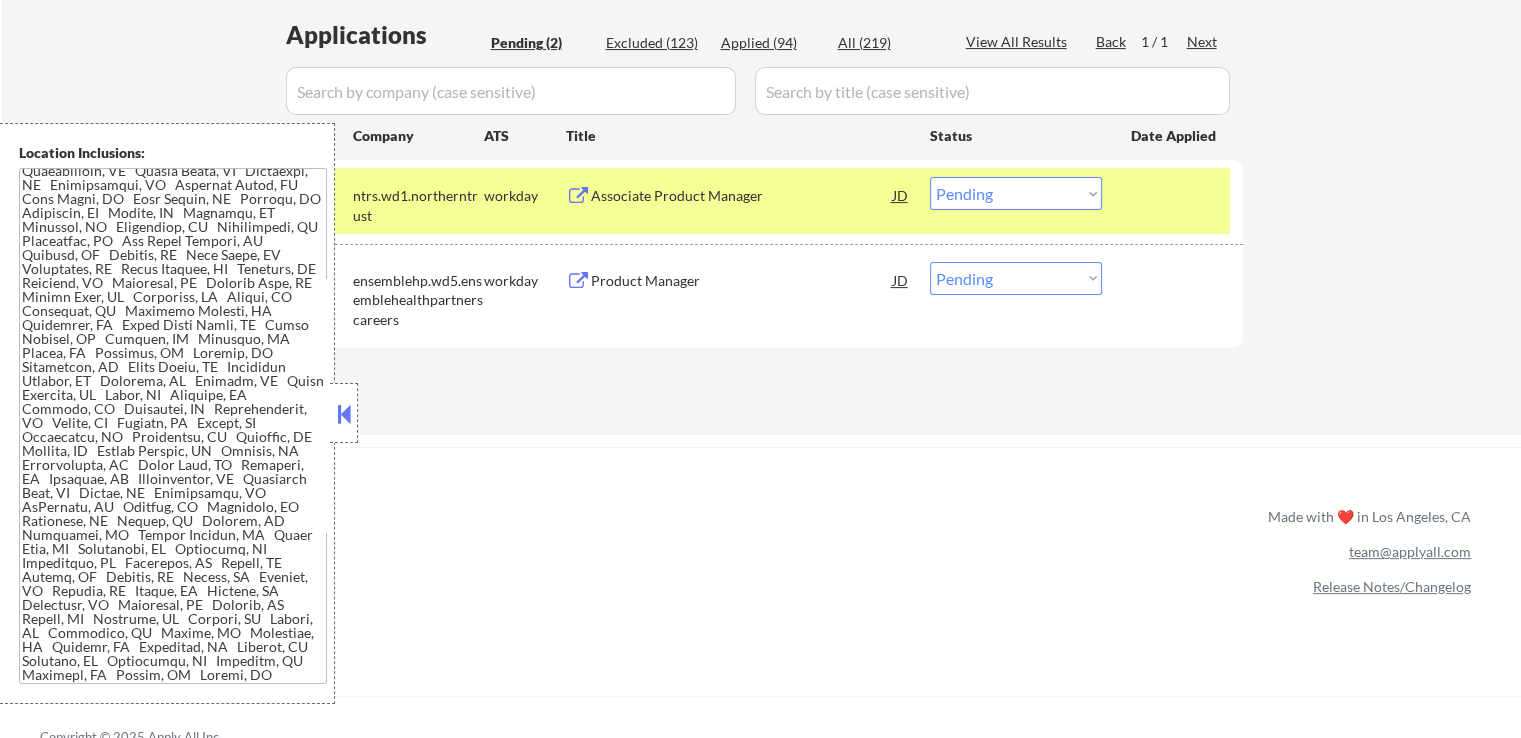 scroll, scrollTop: 0, scrollLeft: 0, axis: both 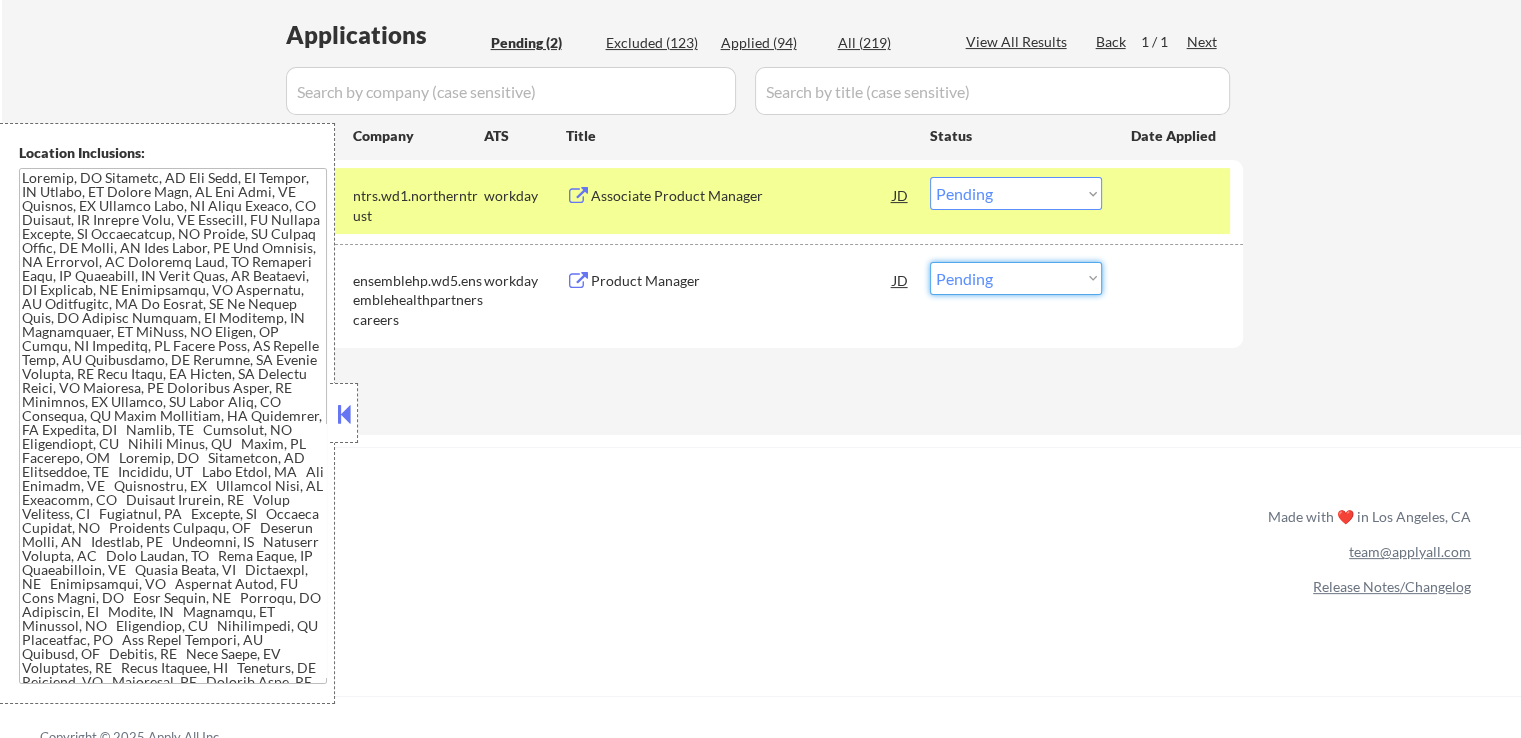 click on "Choose an option... Pending Applied Excluded (Questions) Excluded (Expired) Excluded (Location) Excluded (Bad Match) Excluded (Blocklist) Excluded (Salary) Excluded (Other)" at bounding box center [1016, 278] 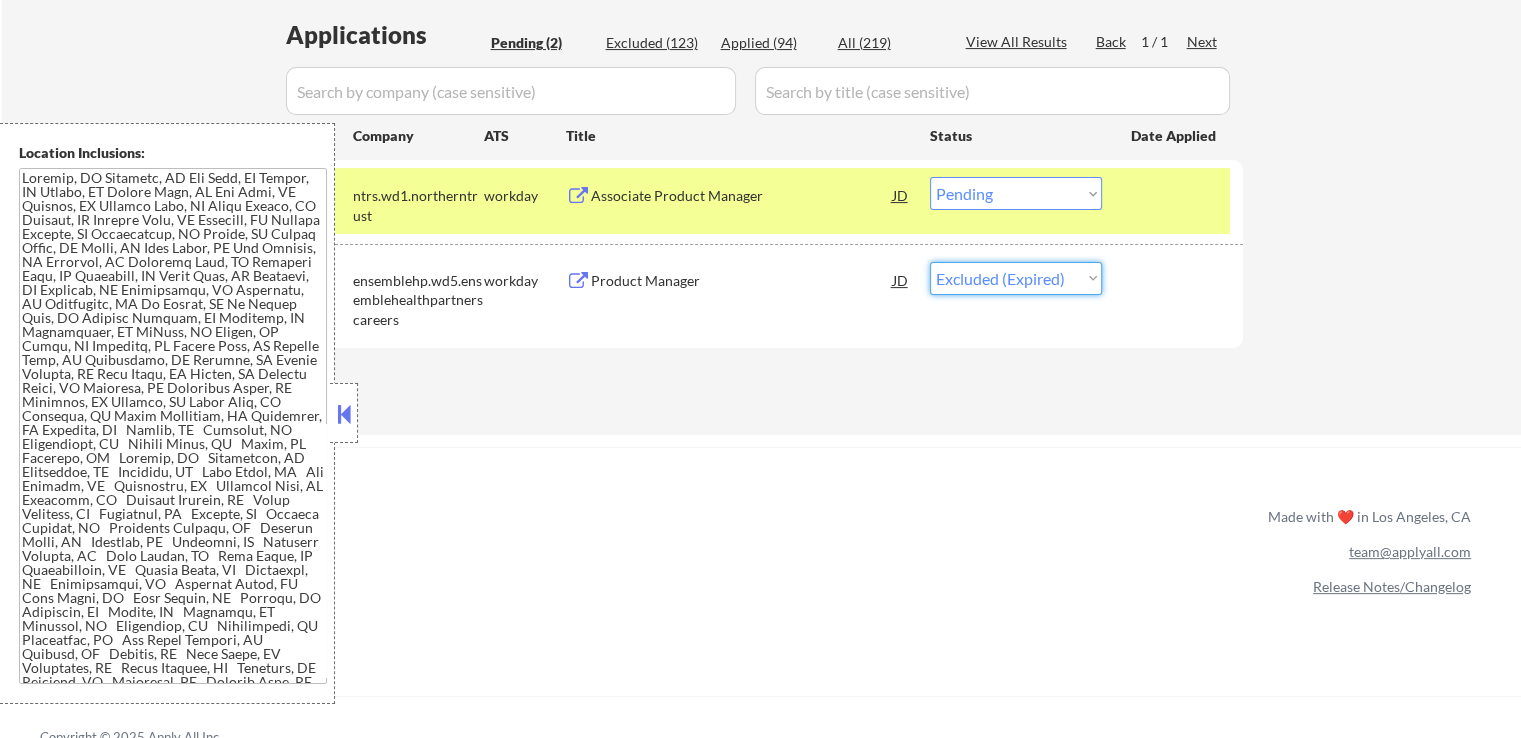 click on "Choose an option... Pending Applied Excluded (Questions) Excluded (Expired) Excluded (Location) Excluded (Bad Match) Excluded (Blocklist) Excluded (Salary) Excluded (Other)" at bounding box center (1016, 278) 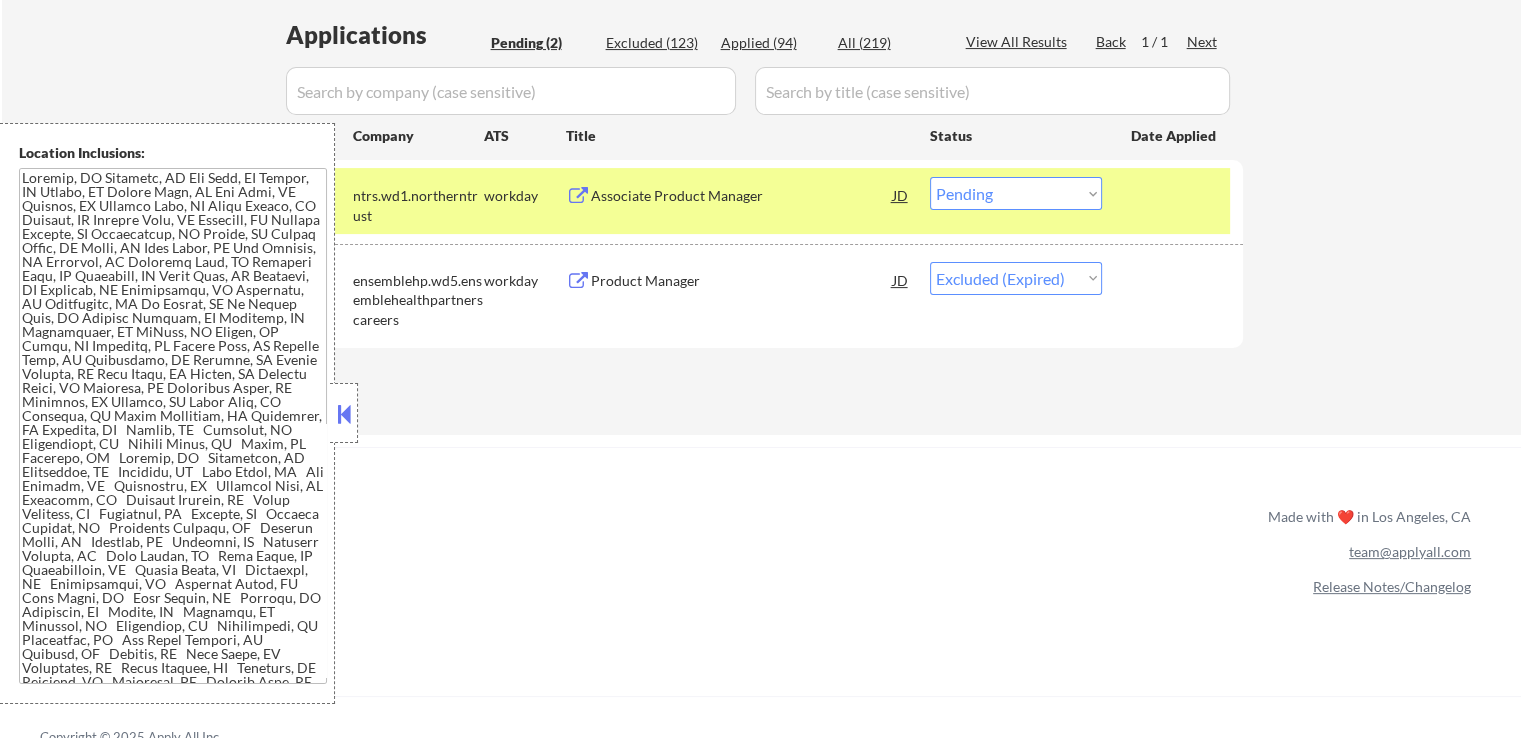 click on "← Return to /applysquad Mailslurp Inbox Job Search Builder [FIRST] [LAST] User Email:  [EMAIL] Application Email:  [EMAIL] Mailslurp Email:  [EMAIL] LinkedIn:   [URL]
Phone:  [PHONE] Current Location:  [CITY], [STATE] Applies:  91 sent / 100 bought Internal Notes Can work in country of residence?:  yes Squad Notes Minimum salary:  $80,000 Will need Visa to work in that country now/future?:   no Download Resume Add a Job Manually [NAME] Applications Pending (2) Excluded (123) Applied (94) All (219) View All Results Back 1 / 1
Next Company ATS Title Status Date Applied #1 ntrs.wd1.northerntrust workday Associate Product Manager JD warning_amber Choose an option... Pending Applied Excluded (Questions) Excluded (Expired) Excluded (Location) Excluded (Bad Match) Excluded (Blocklist) Excluded (Salary) Excluded (Other) success #2 ensemblehp.wd5.ensemblehealthpartnerscareers workday Product Manager JD warning_amber Pending" at bounding box center [762, -1] 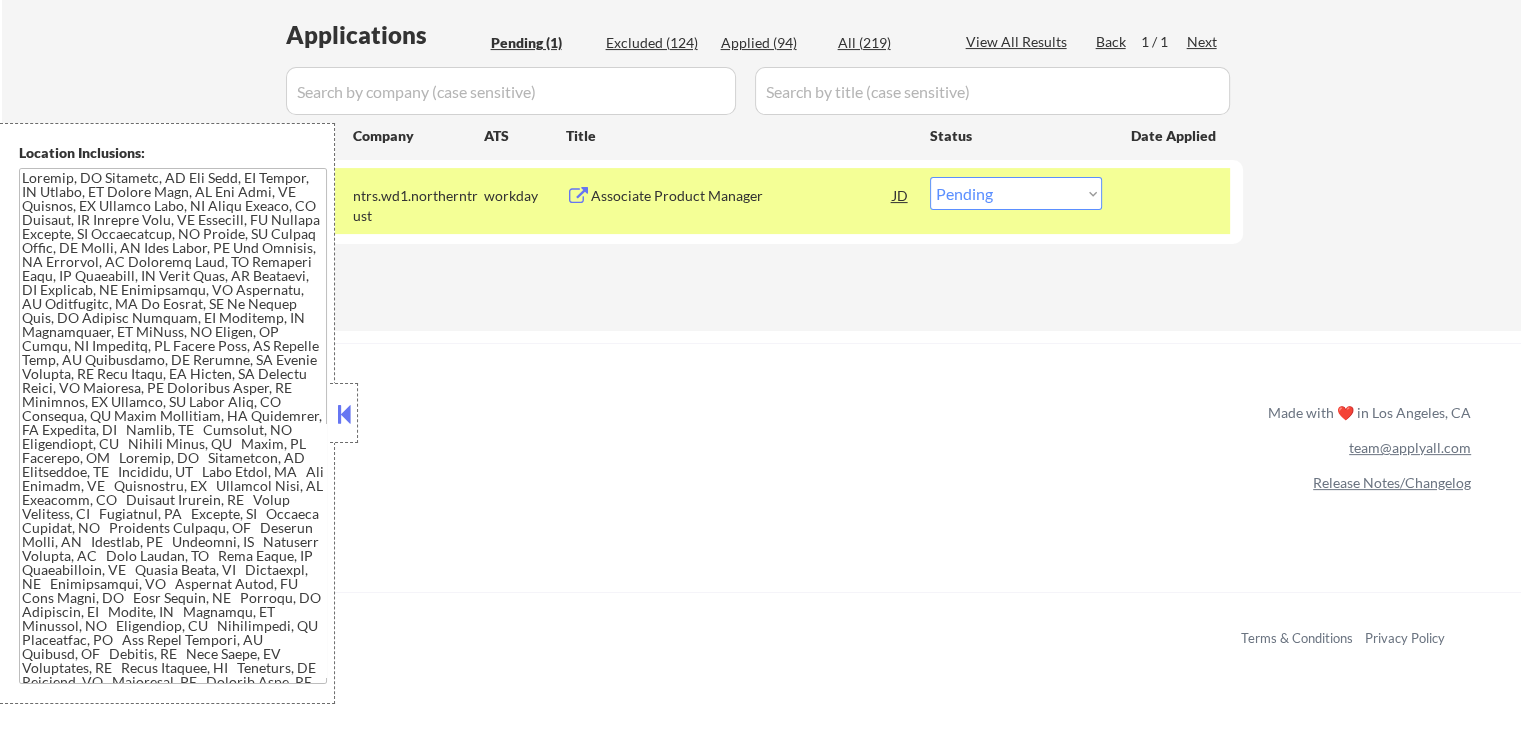 click on "Choose an option... Pending Applied Excluded (Questions) Excluded (Expired) Excluded (Location) Excluded (Bad Match) Excluded (Blocklist) Excluded (Salary) Excluded (Other)" at bounding box center (1016, 193) 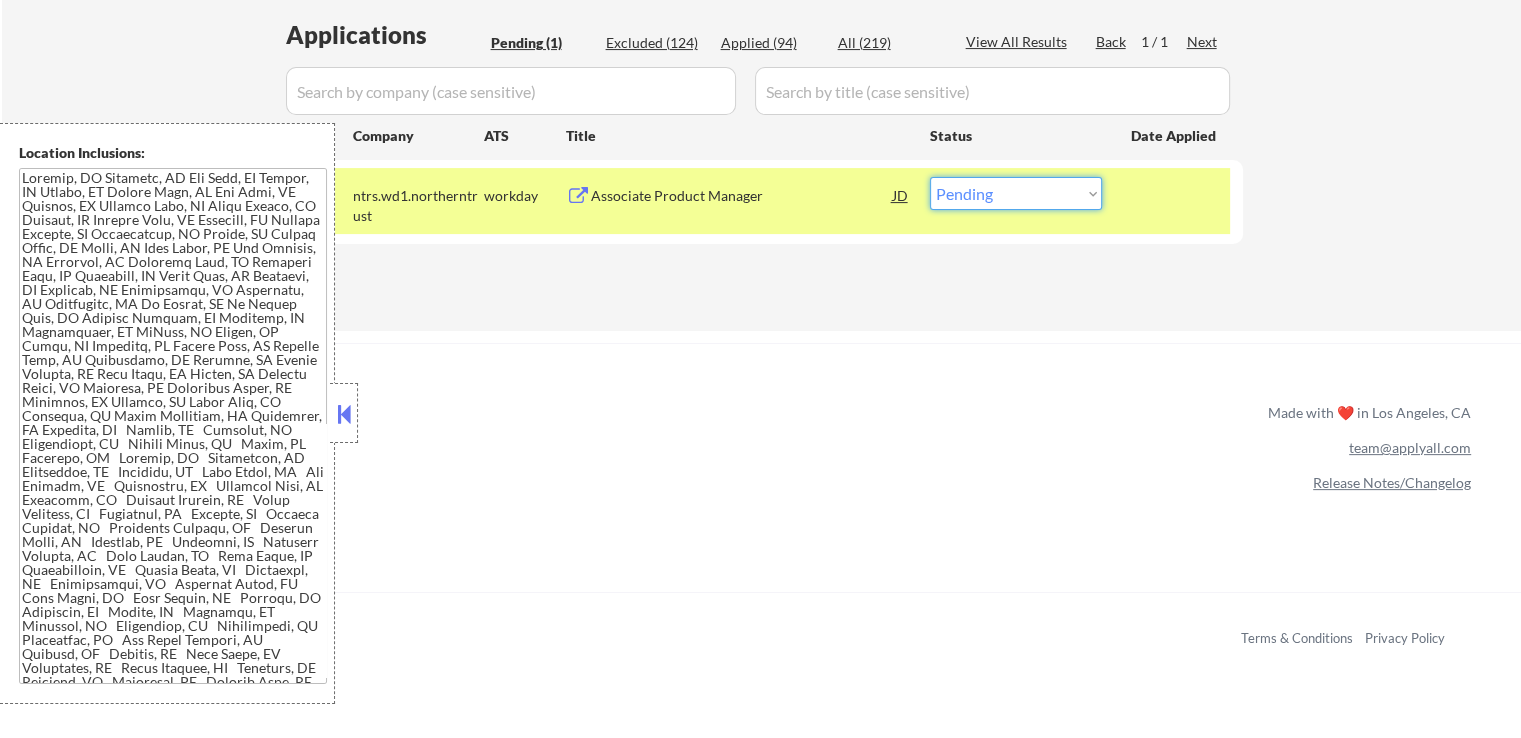 select on ""applied"" 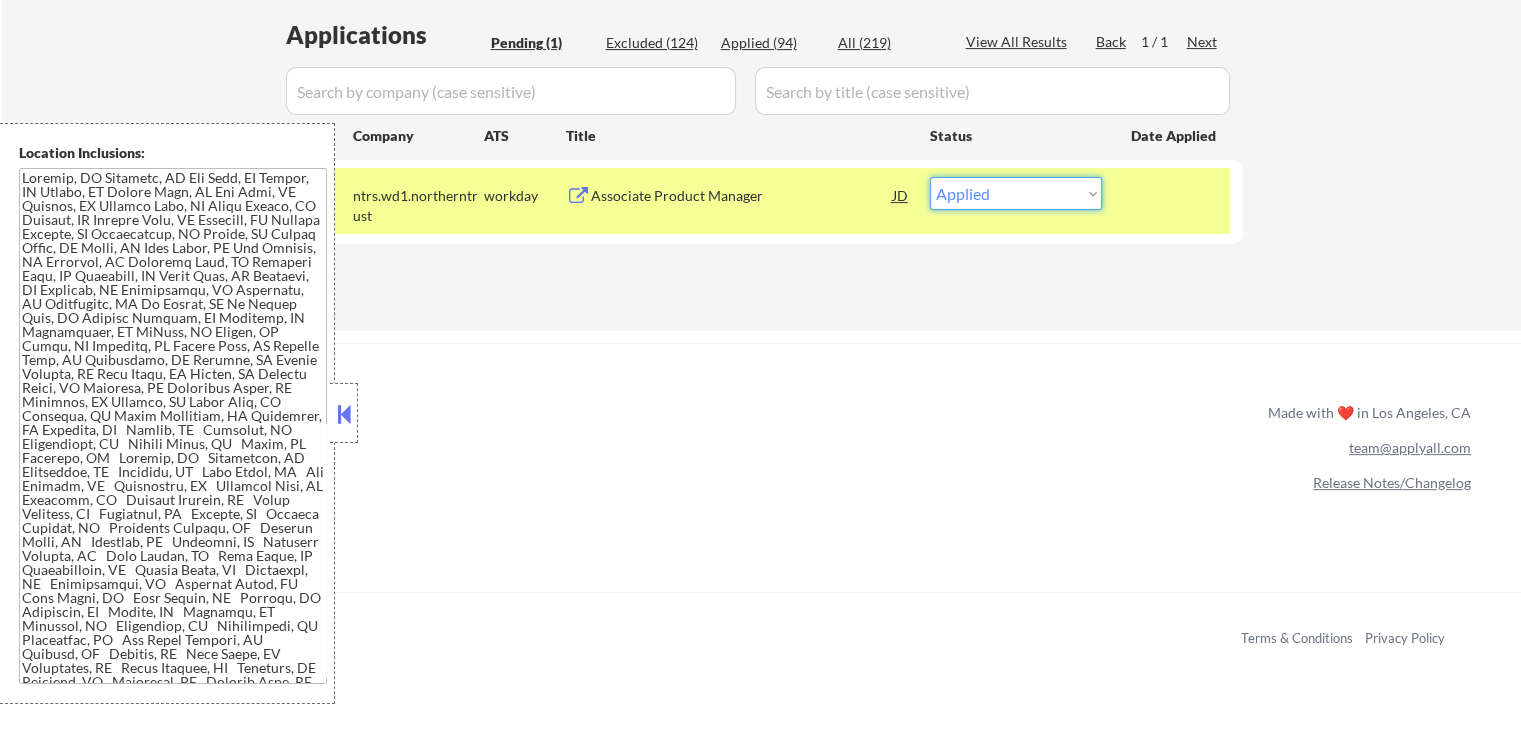 click on "Choose an option... Pending Applied Excluded (Questions) Excluded (Expired) Excluded (Location) Excluded (Bad Match) Excluded (Blocklist) Excluded (Salary) Excluded (Other)" at bounding box center (1016, 193) 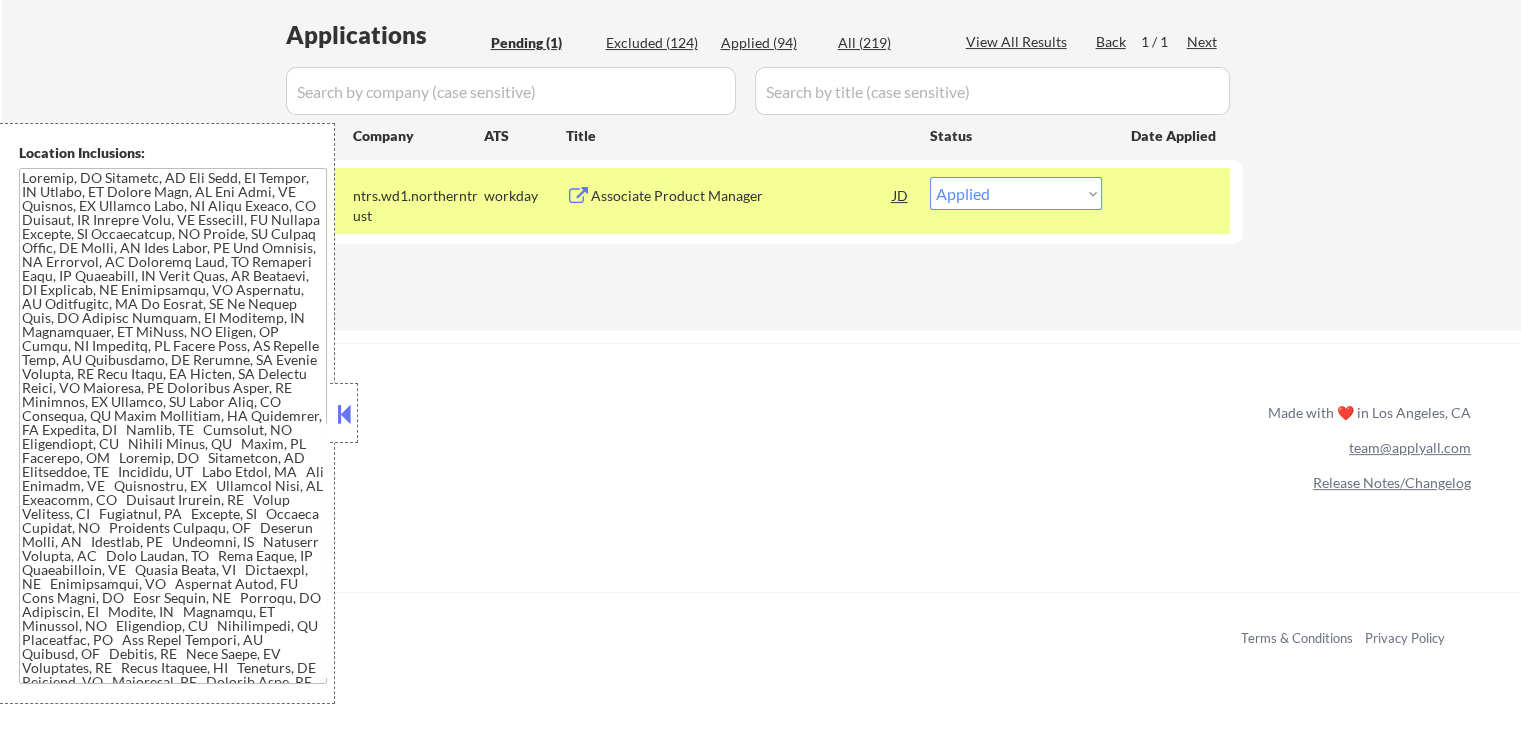 click on "Applications Pending (1) Excluded (124) Applied (94) All (219) View All Results Back 1 / 1
Next Company ATS Title Status Date Applied #1 ntrs.wd1.northerntrust workday Associate Product Manager JD warning_amber Choose an option... Pending Applied Excluded (Questions) Excluded (Expired) Excluded (Location) Excluded (Bad Match) Excluded (Blocklist) Excluded (Salary) Excluded (Other) success #2 ensemblehp.wd5.ensemblehealthpartnerscareers workday Product Manager JD warning_amber Choose an option... Pending Applied Excluded (Questions) Excluded (Expired) Excluded (Location) Excluded (Bad Match) Excluded (Blocklist) Excluded (Salary) Excluded (Other) success #3 ensemblehp.wd5.ensemblehealthpartnerscareers workday Product Manager JD warning_amber Choose an option... Pending Applied Excluded (Questions) Excluded (Expired) Excluded (Location) Excluded (Bad Match) Excluded (Blocklist) Excluded (Salary) Excluded (Other) #4 ensemblehp.wd5.ensemblehealthpartnerscareers workday Product Manager JD warning_amber Pending #5" at bounding box center (761, 155) 